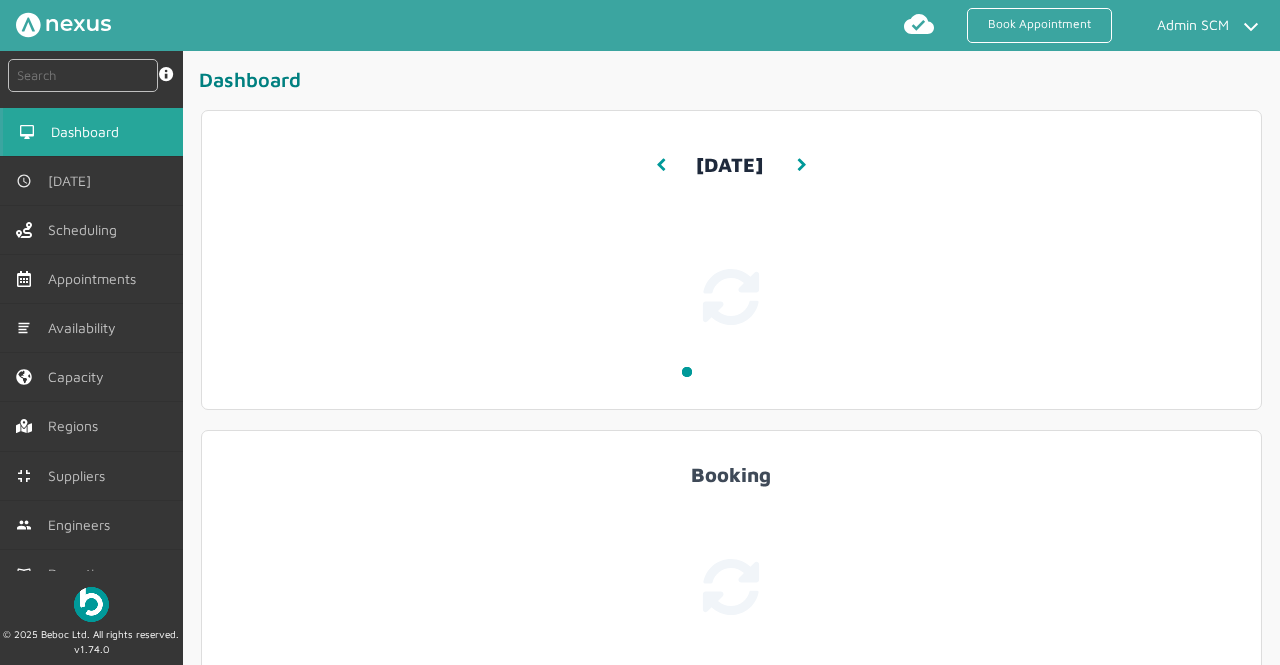 scroll, scrollTop: 0, scrollLeft: 0, axis: both 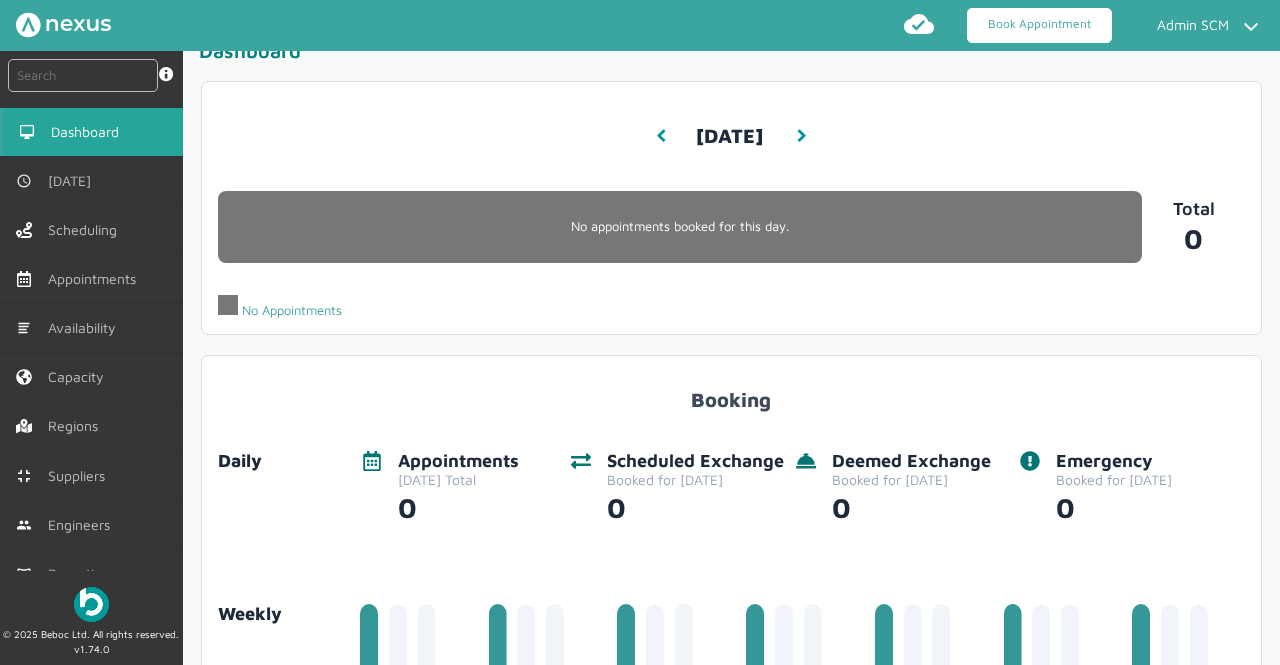 click on "Book Appointment" 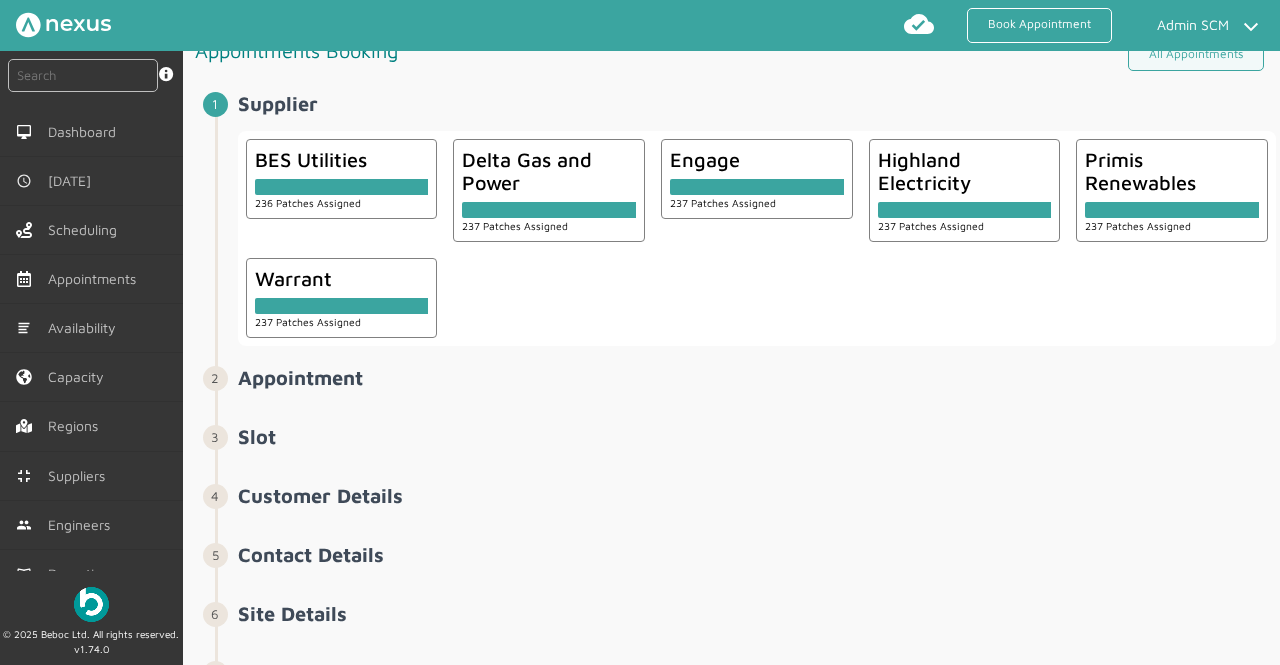 click on "BES Utilities   236 Patches Assigned" 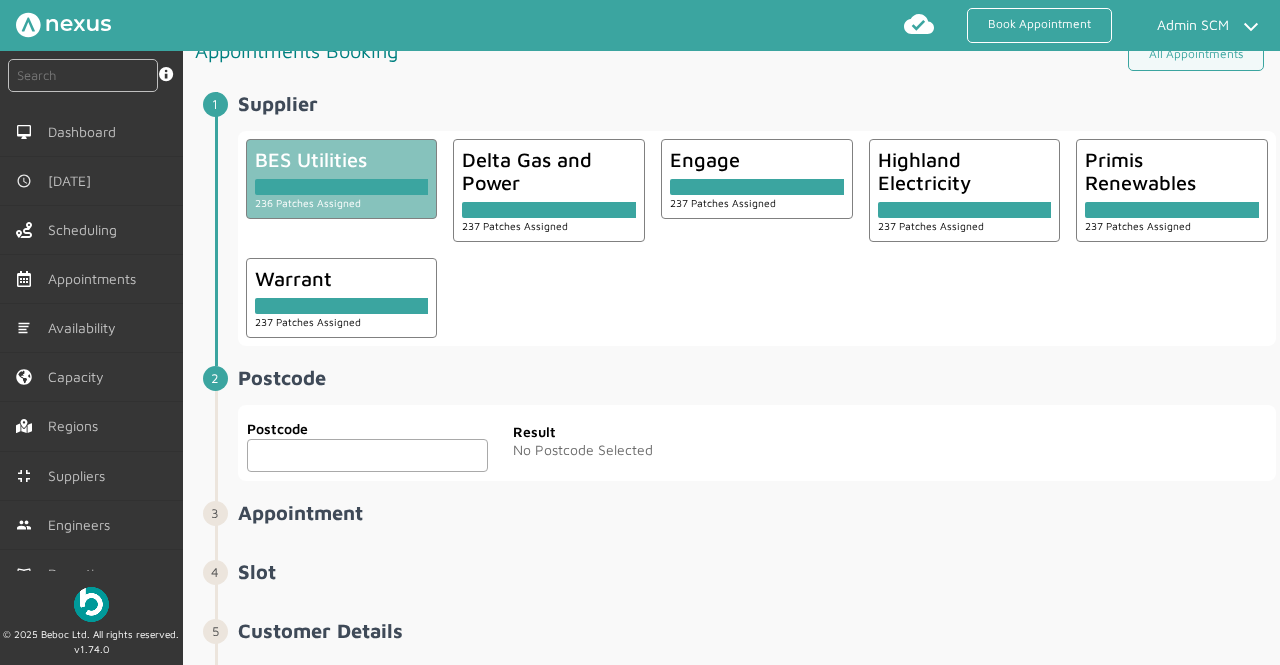 click on "236 Patches Assigned" 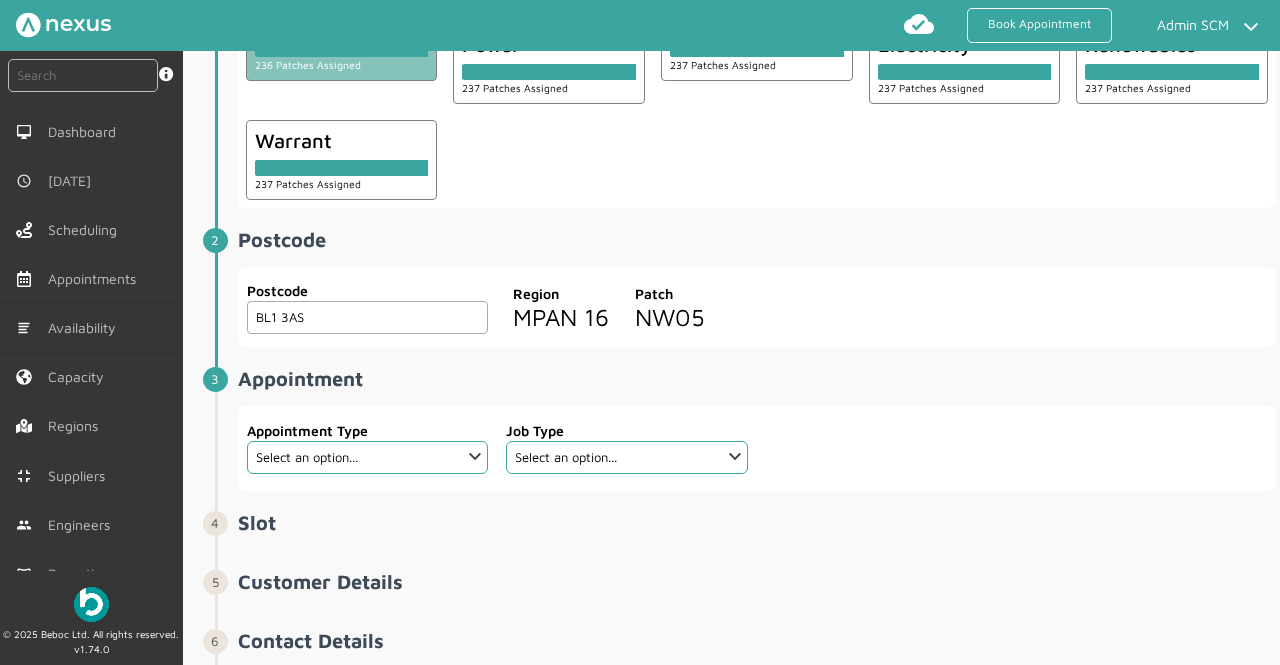 scroll, scrollTop: 176, scrollLeft: 0, axis: vertical 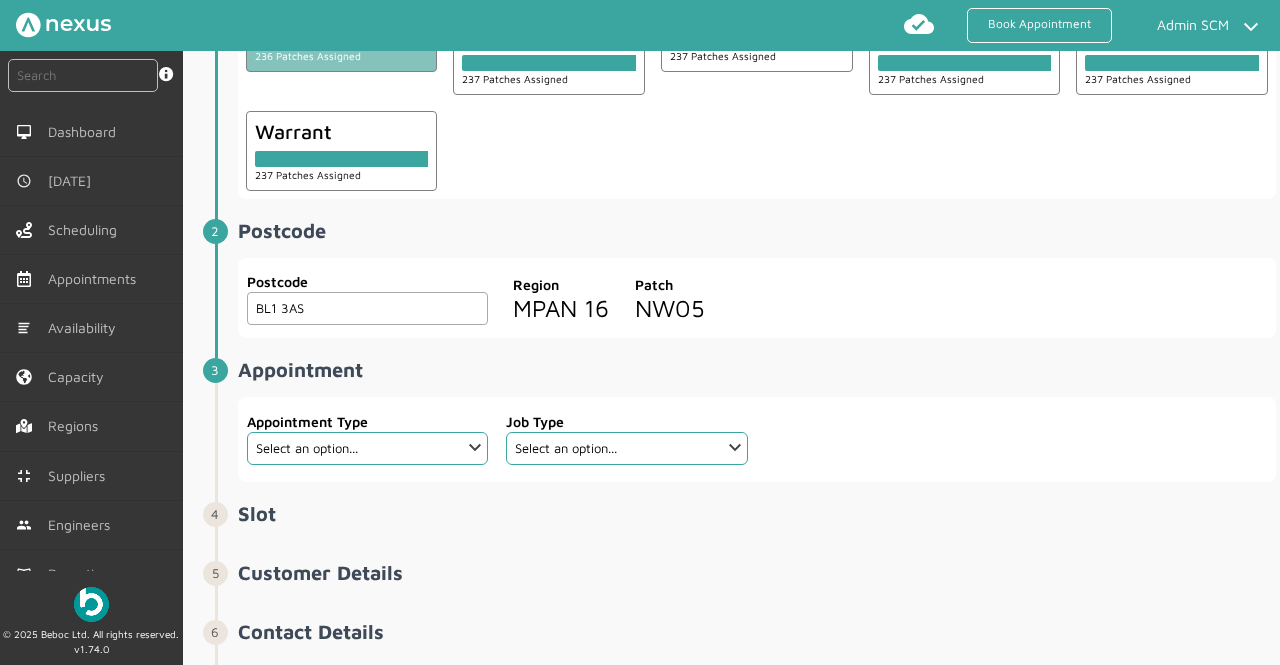 type on "BL1 3AS" 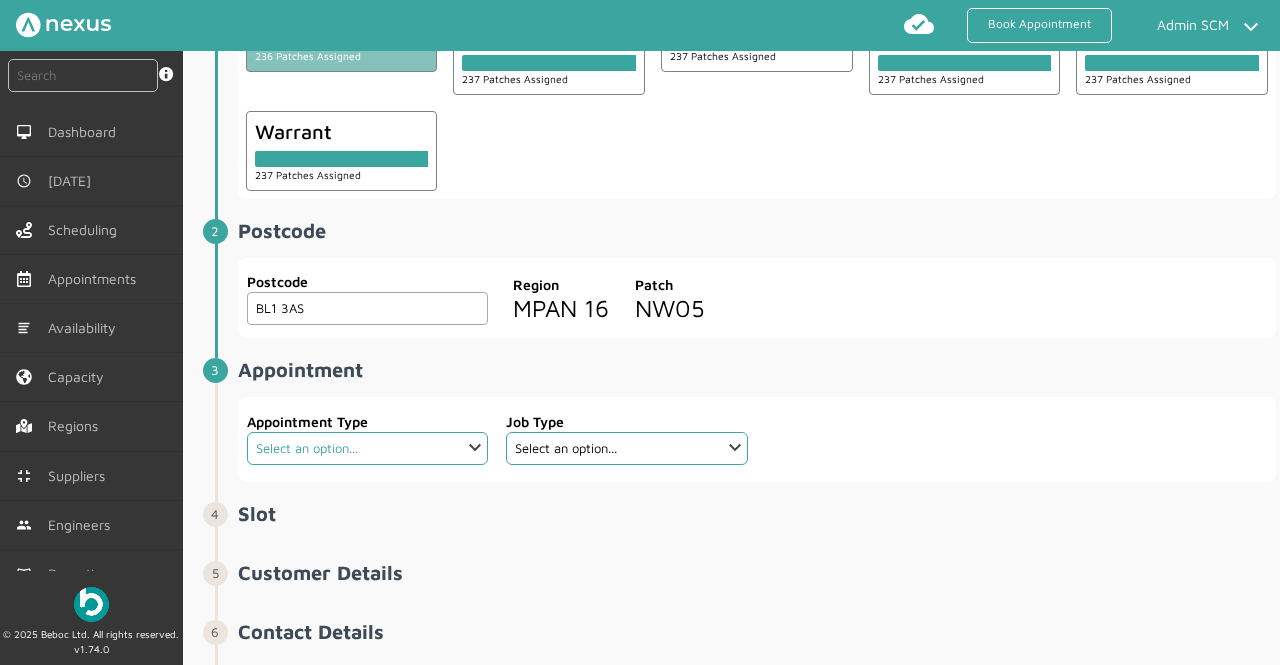 click on "Select an option... Additional Work Check Meter Electric Vehicle Emergency Exchange Emergency Investigation Emergency New Connection Half Hourly Metering Meter Removal New Connection Proactive Exchange Proactive Investigation Proactive Recommission Scheduled Exchange Scheduled Investigation Scheduled Recommission Site Investigation Site Survey Warrant Warrant Disconnect Warrant Officer" 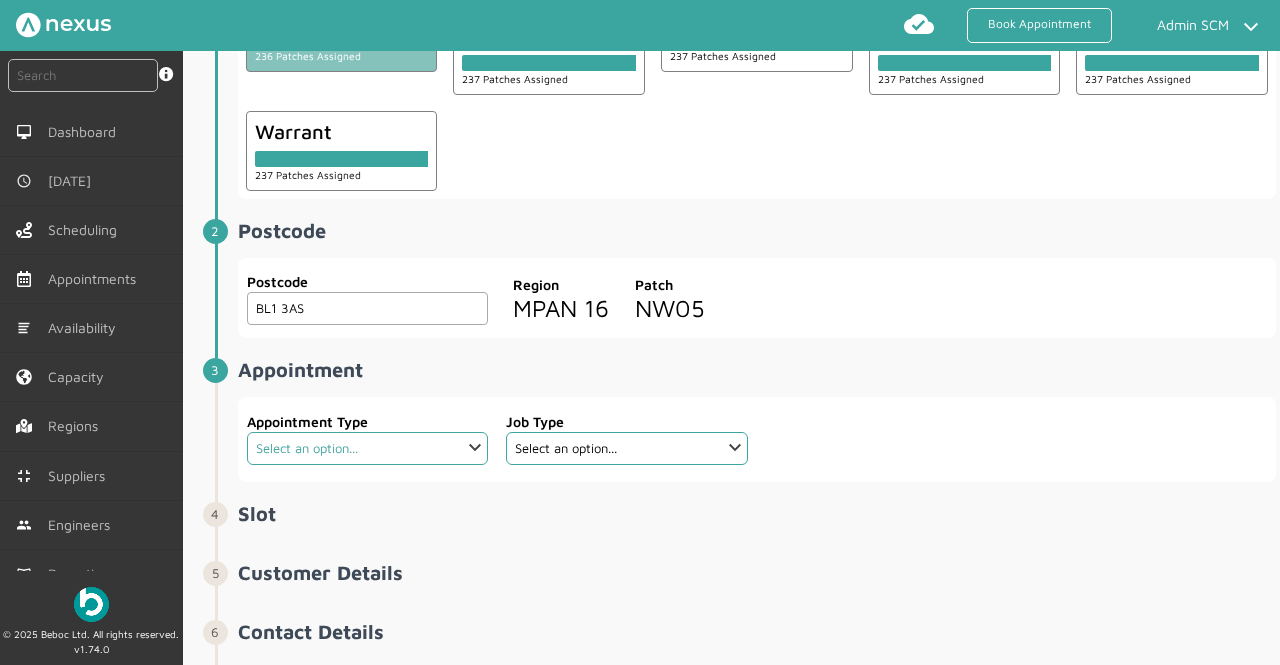 select on "13: 5da647ca4fc5f258734955ce" 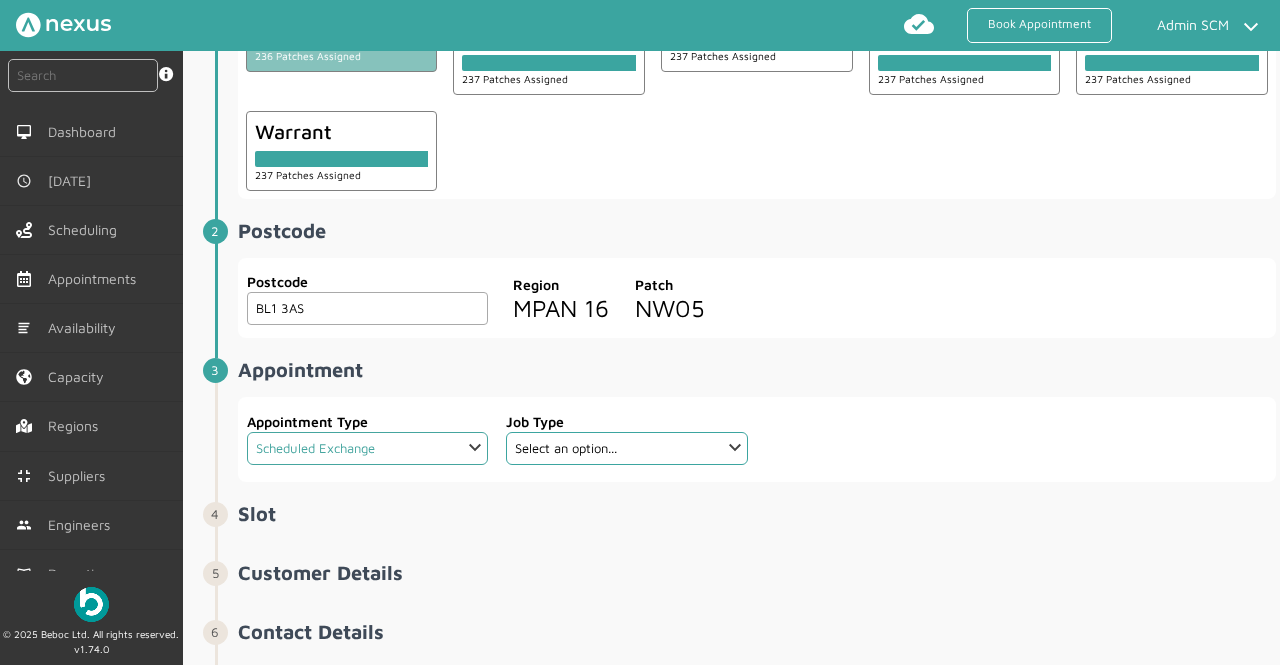 click on "Select an option... Additional Work Check Meter Electric Vehicle Emergency Exchange Emergency Investigation Emergency New Connection Half Hourly Metering Meter Removal New Connection Proactive Exchange Proactive Investigation Proactive Recommission Scheduled Exchange Scheduled Investigation Scheduled Recommission Site Investigation Site Survey Warrant Warrant Disconnect Warrant Officer" 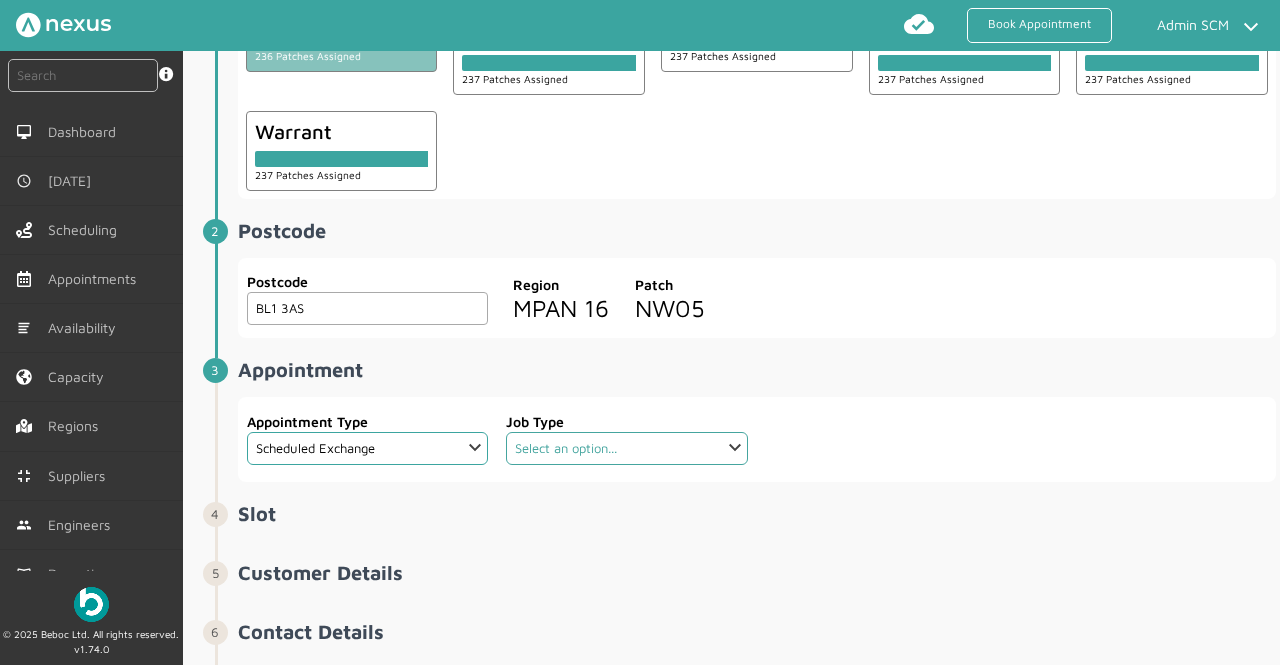 click on "Select an option... Dual Fuel Dual Fuel - SMETS 2 Electric Electric - SMETS 2 Electric RTS Electric Smets2 RTS Gas Gas - SMETS 2 Gas RTS Gas Smets2 RTS Traditional Dual Fuel Traditional Electric Traditional Electric RTS Traditional Gas Traditional Gas RTS" 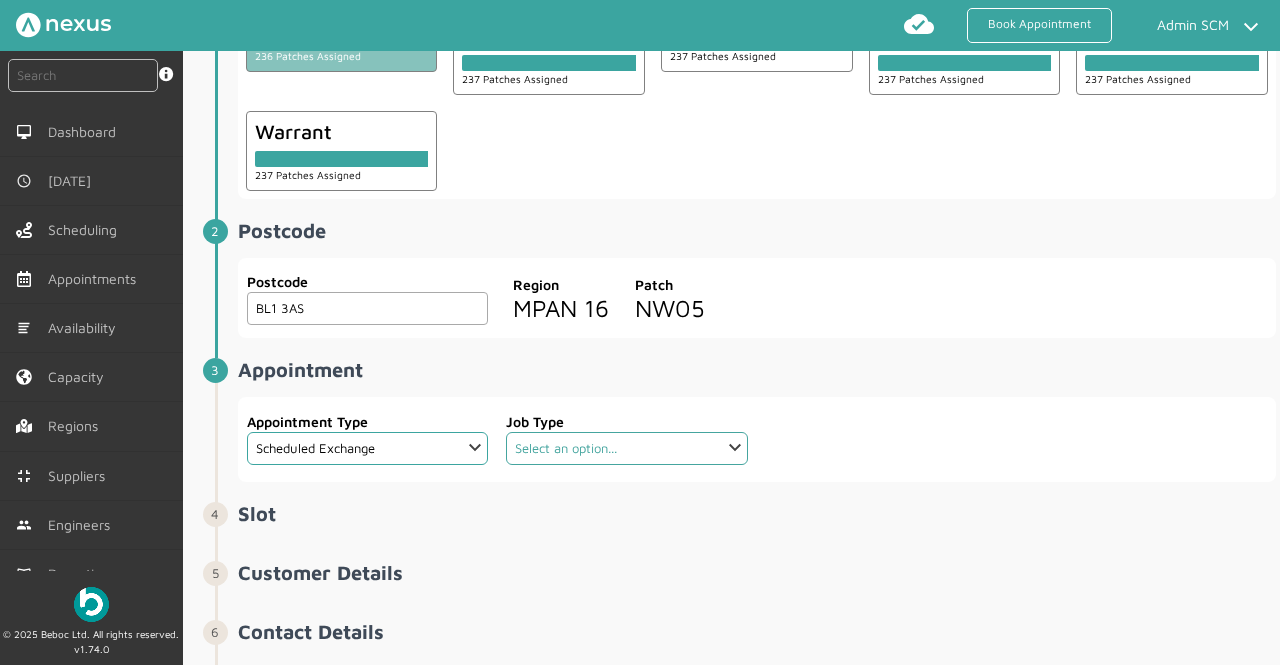 select on "4: 5cc9657c13944aebe30702ae" 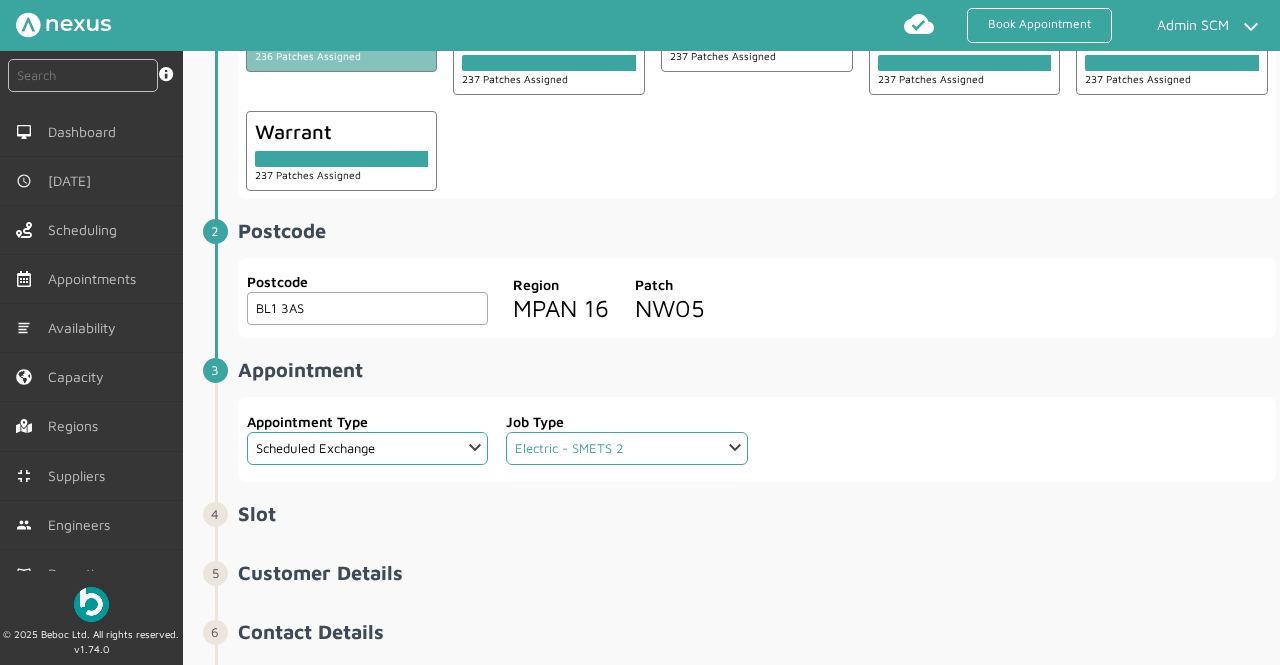 click on "Select an option... Dual Fuel Dual Fuel - SMETS 2 Electric Electric - SMETS 2 Electric RTS Electric Smets2 RTS Gas Gas - SMETS 2 Gas RTS Gas Smets2 RTS Traditional Dual Fuel Traditional Electric Traditional Electric RTS Traditional Gas Traditional Gas RTS" 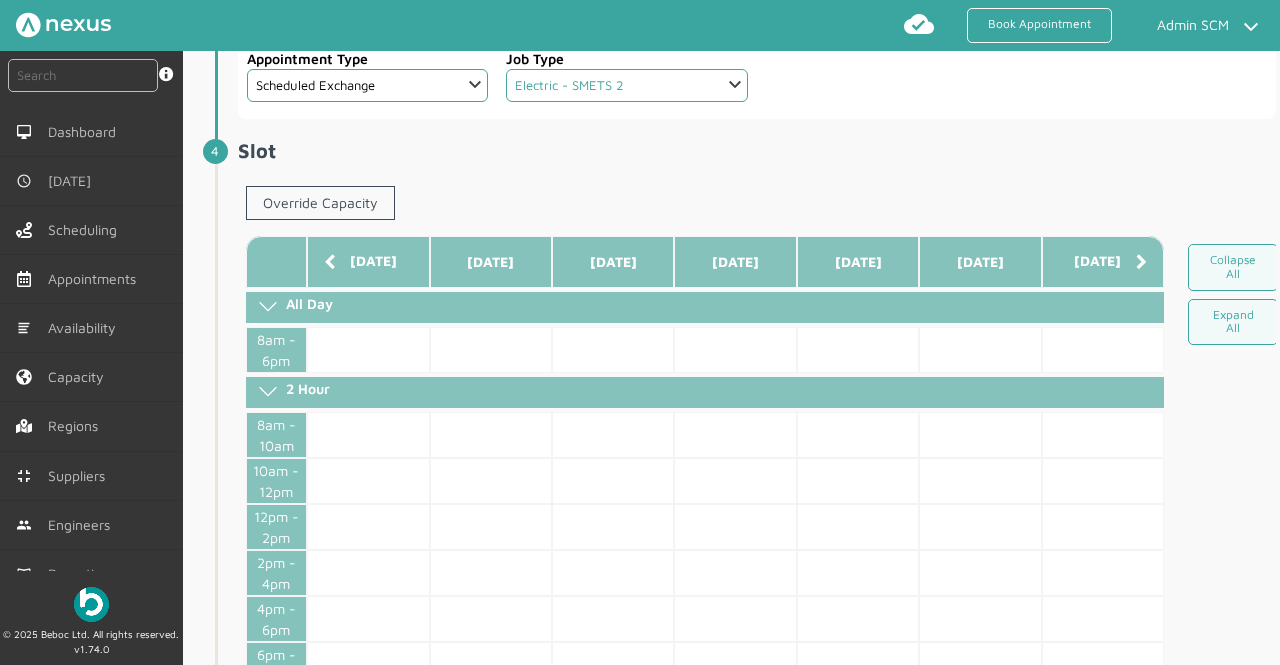 scroll, scrollTop: 542, scrollLeft: 0, axis: vertical 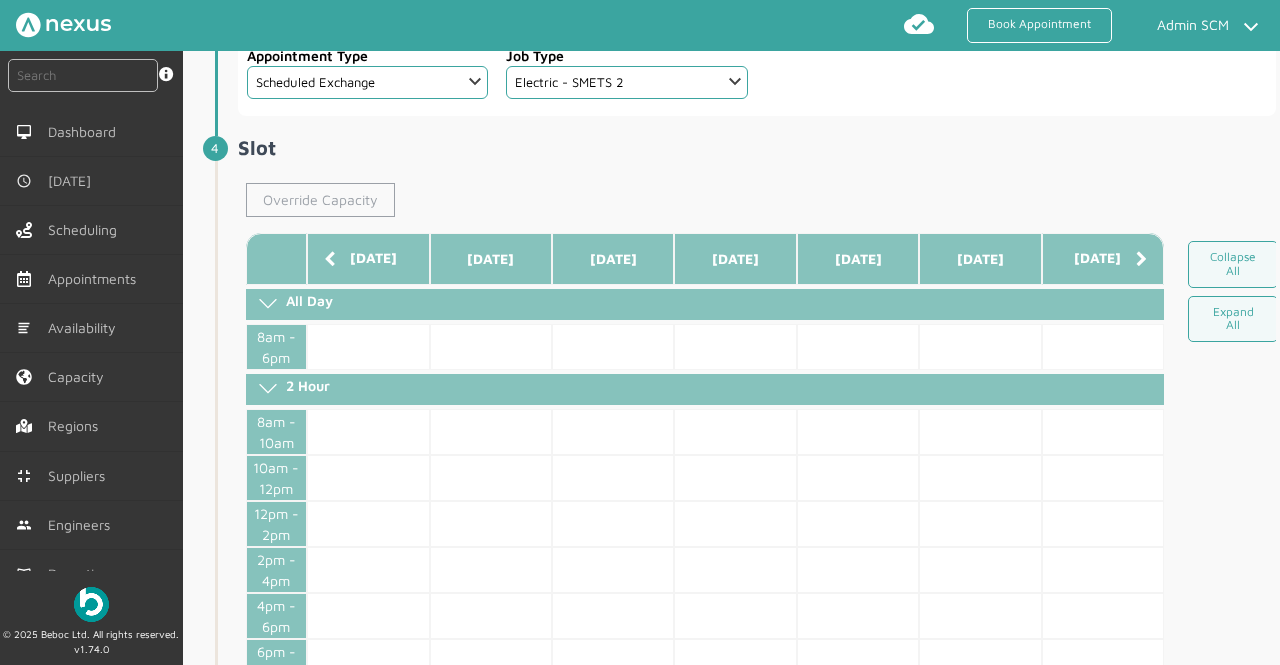 click on "Override Capacity" 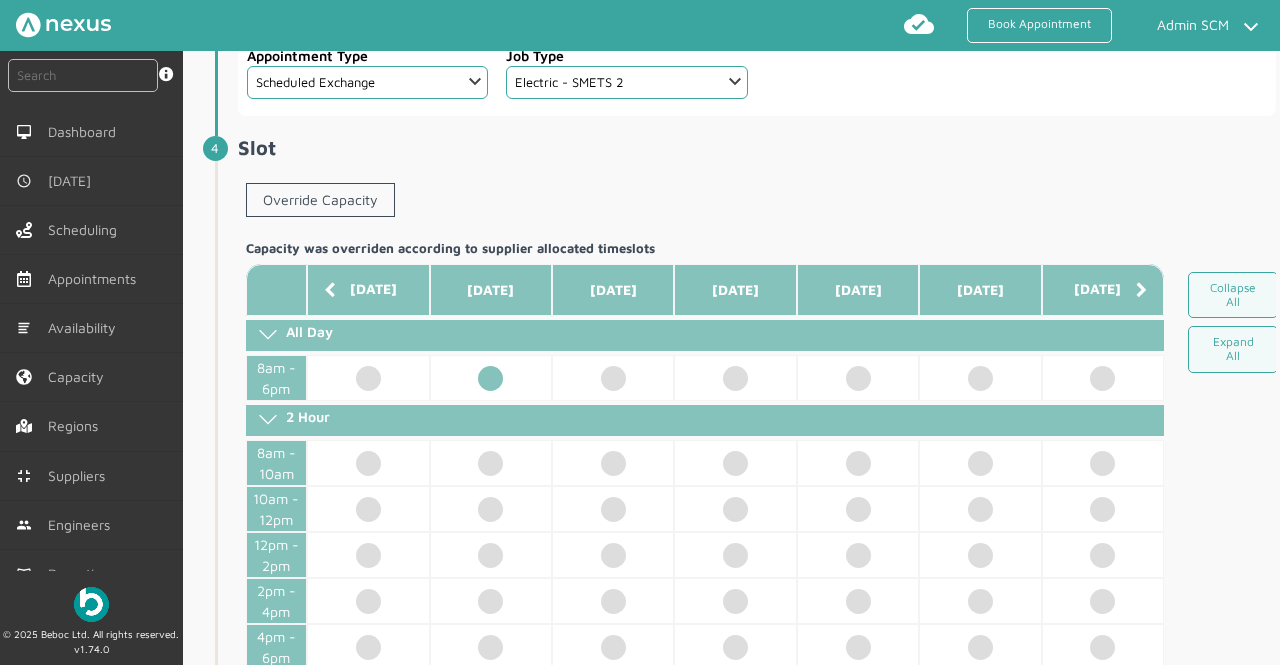 click 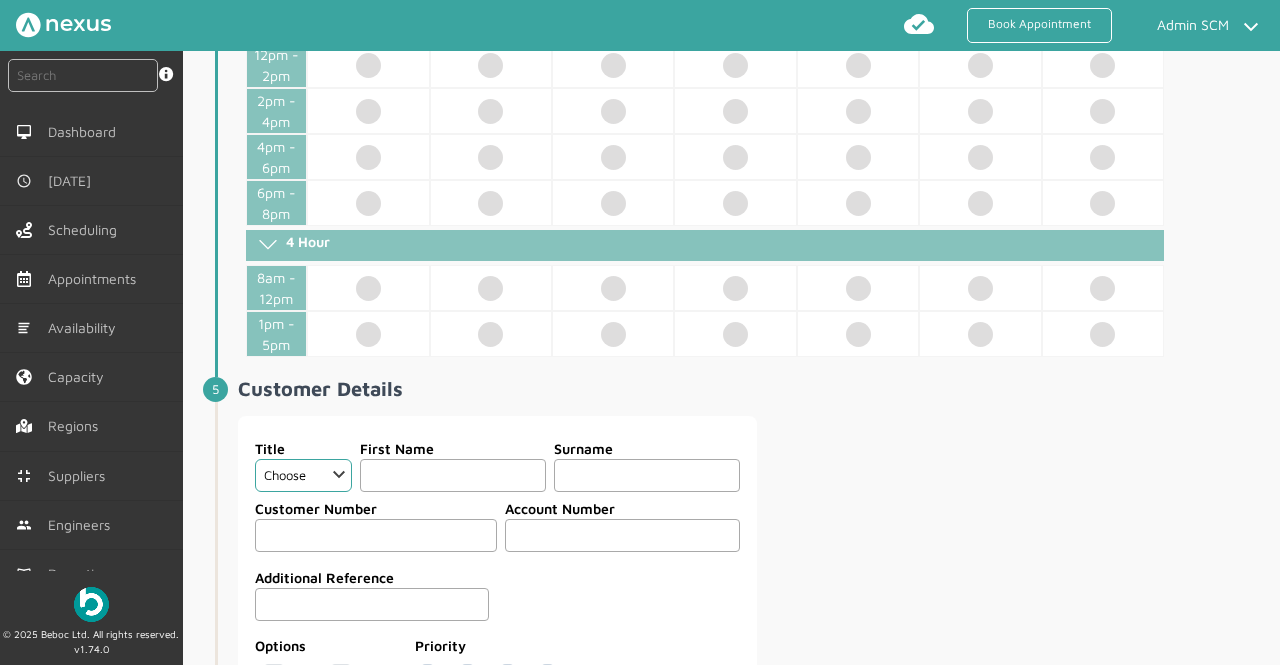 scroll, scrollTop: 1074, scrollLeft: 0, axis: vertical 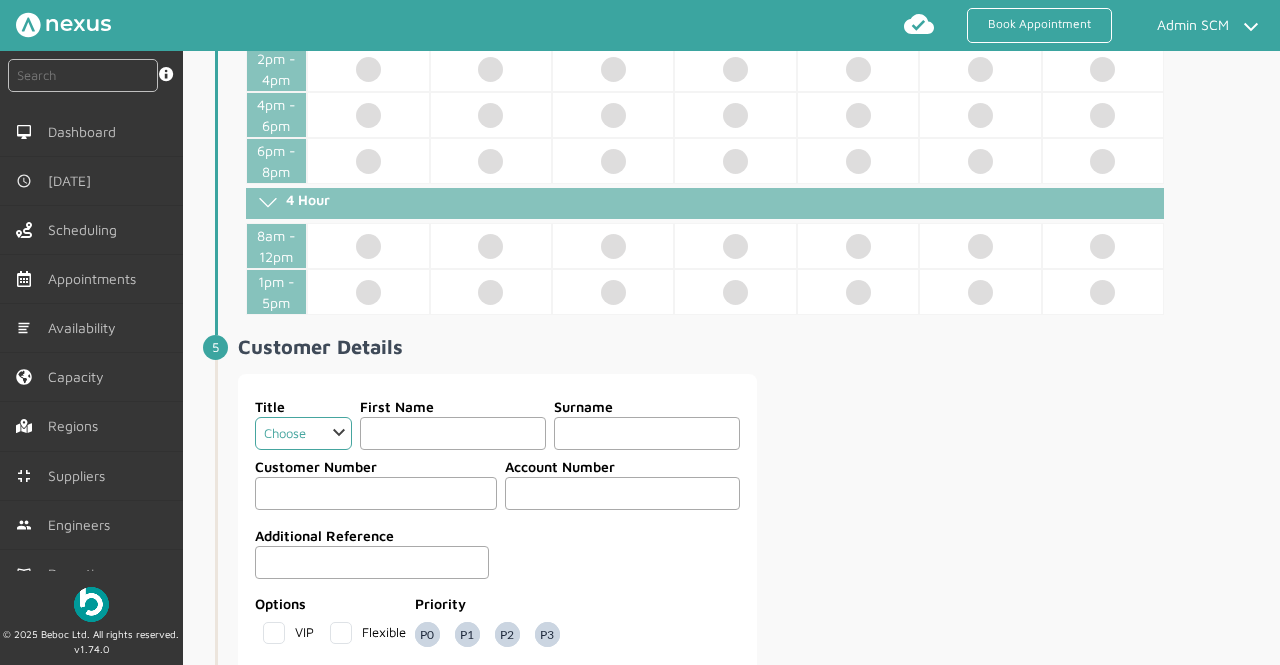 click on "Choose Dr Mr Mrs Miss Ms [PERSON_NAME][DEMOGRAPHIC_DATA]" 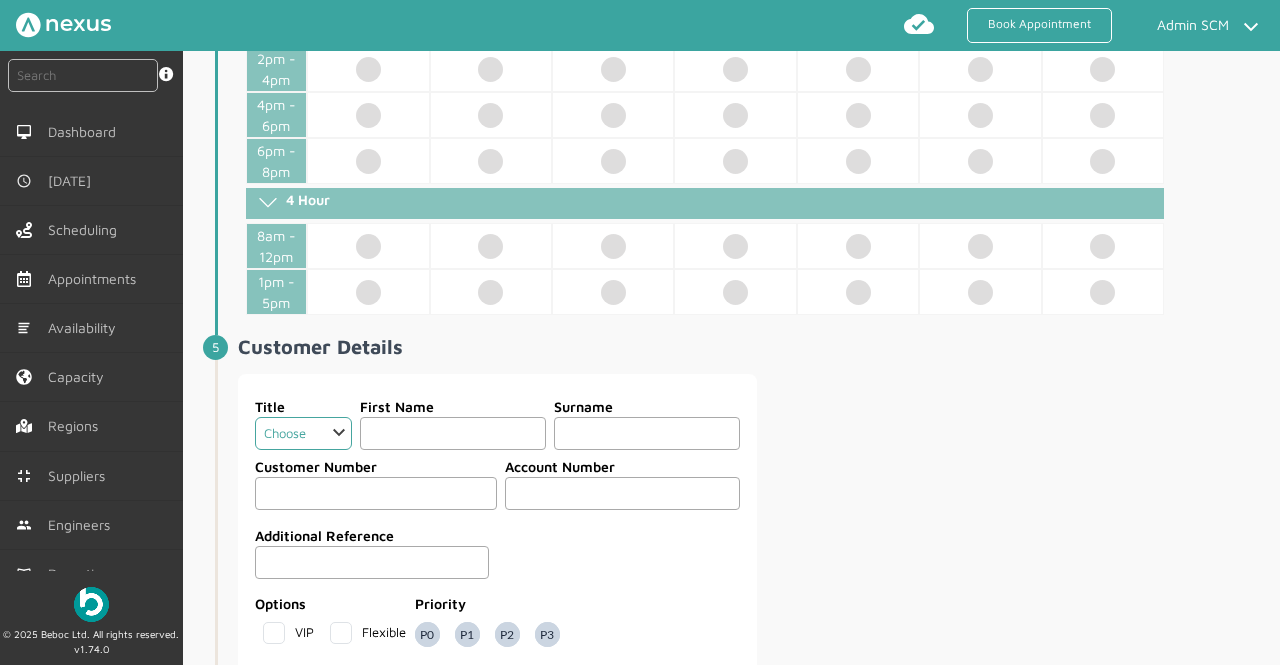 select on "4: Miss" 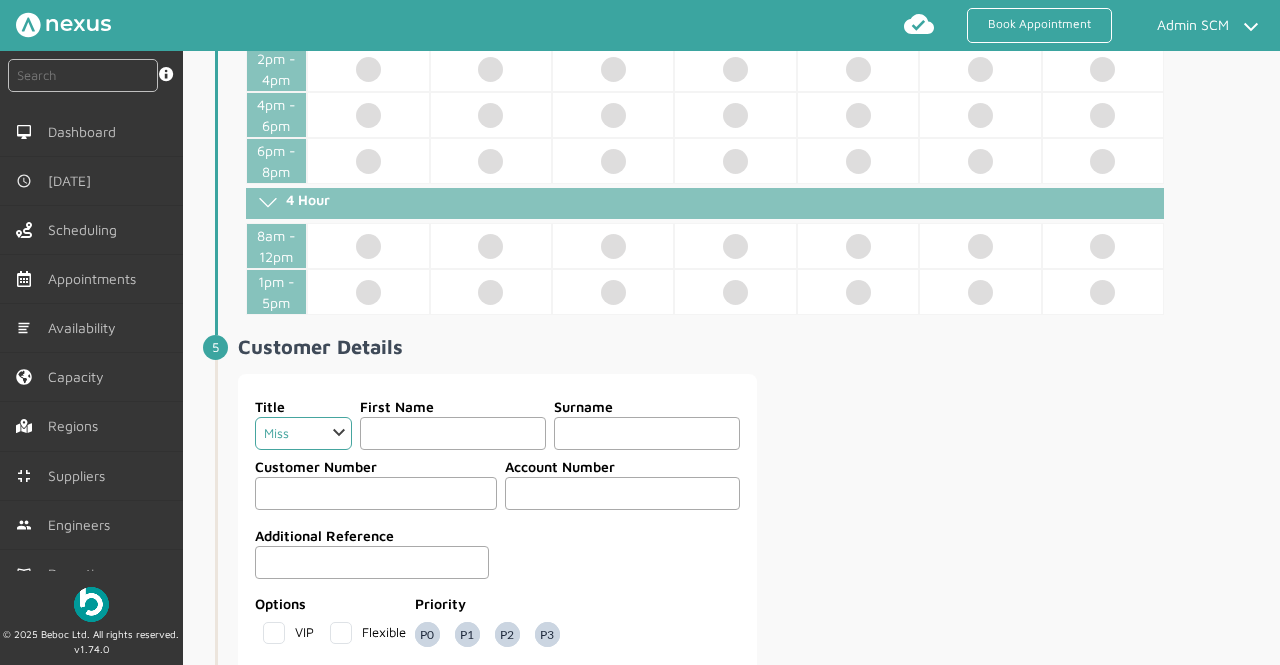 click on "Choose Dr Mr Mrs Miss Ms [PERSON_NAME][DEMOGRAPHIC_DATA]" 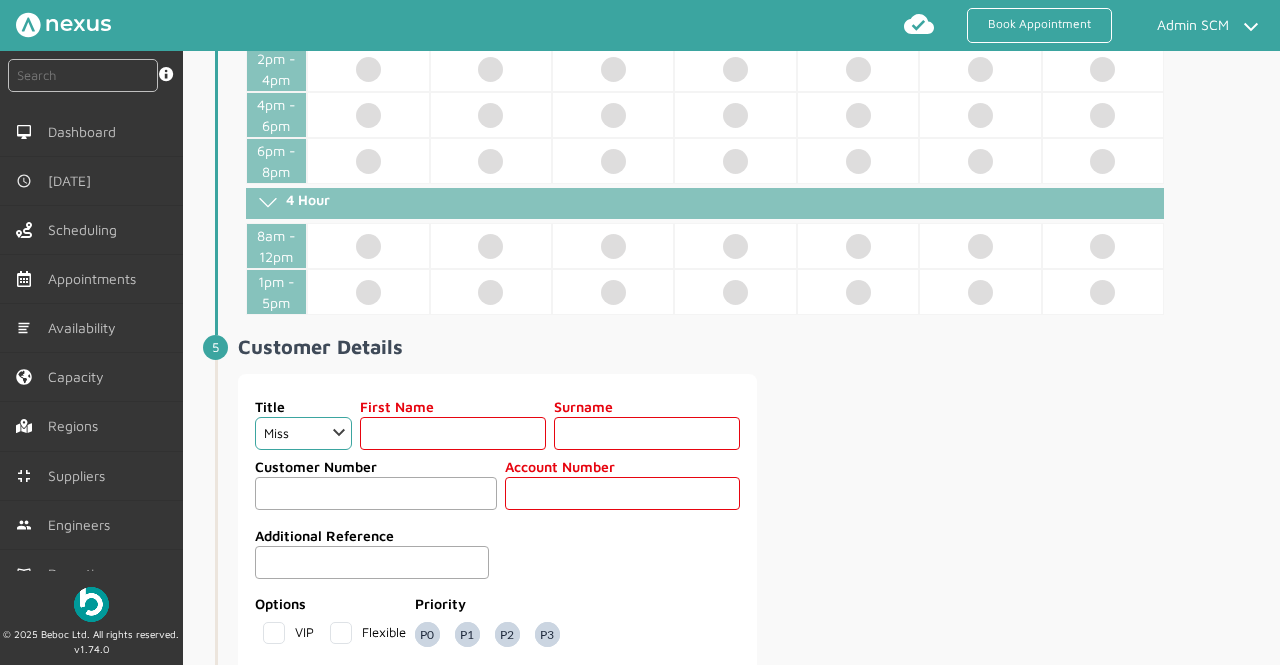 click 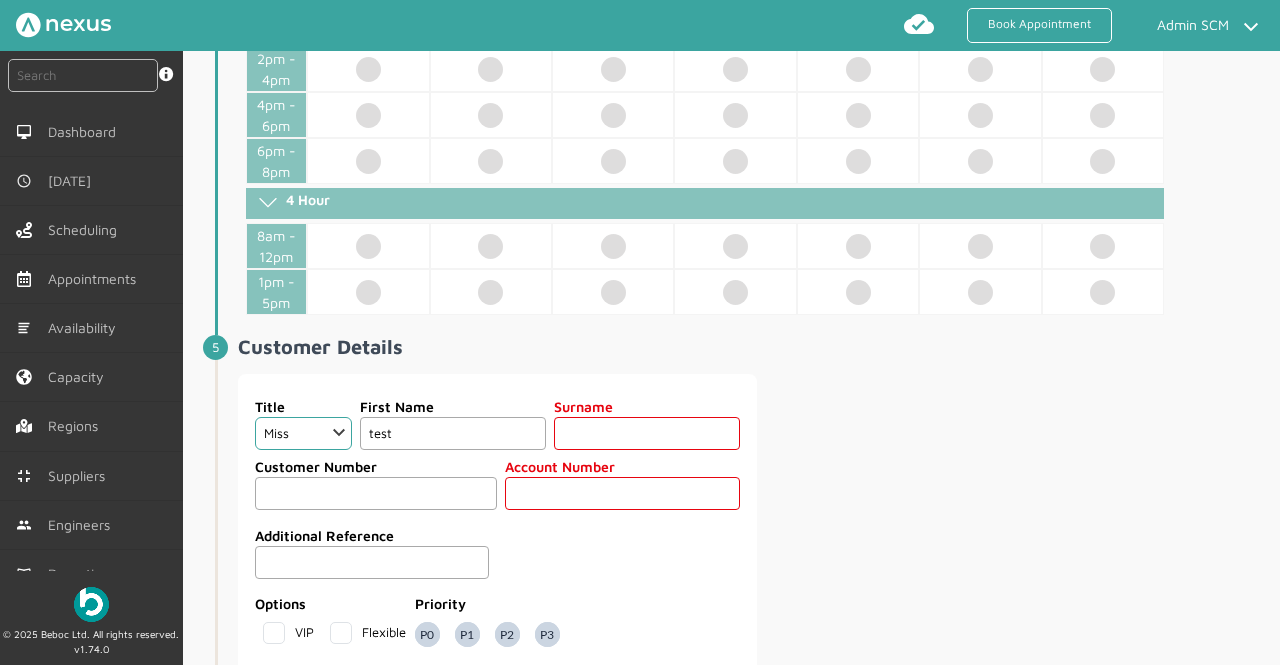 type on "test" 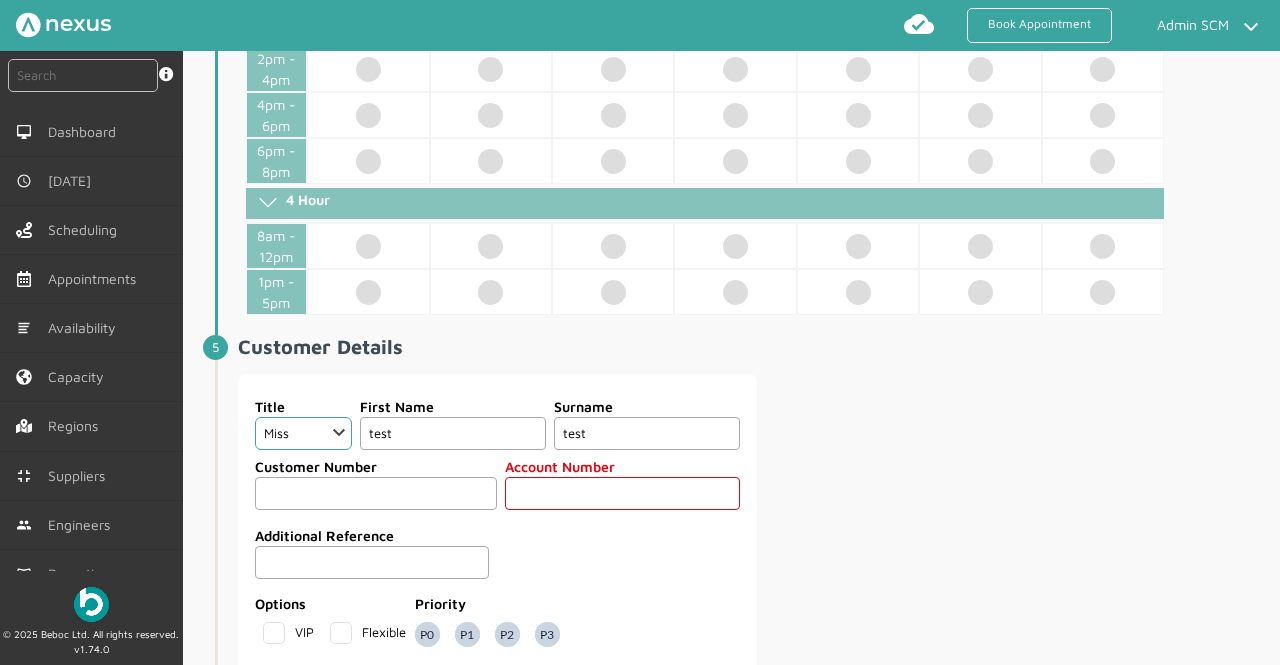 type on "test" 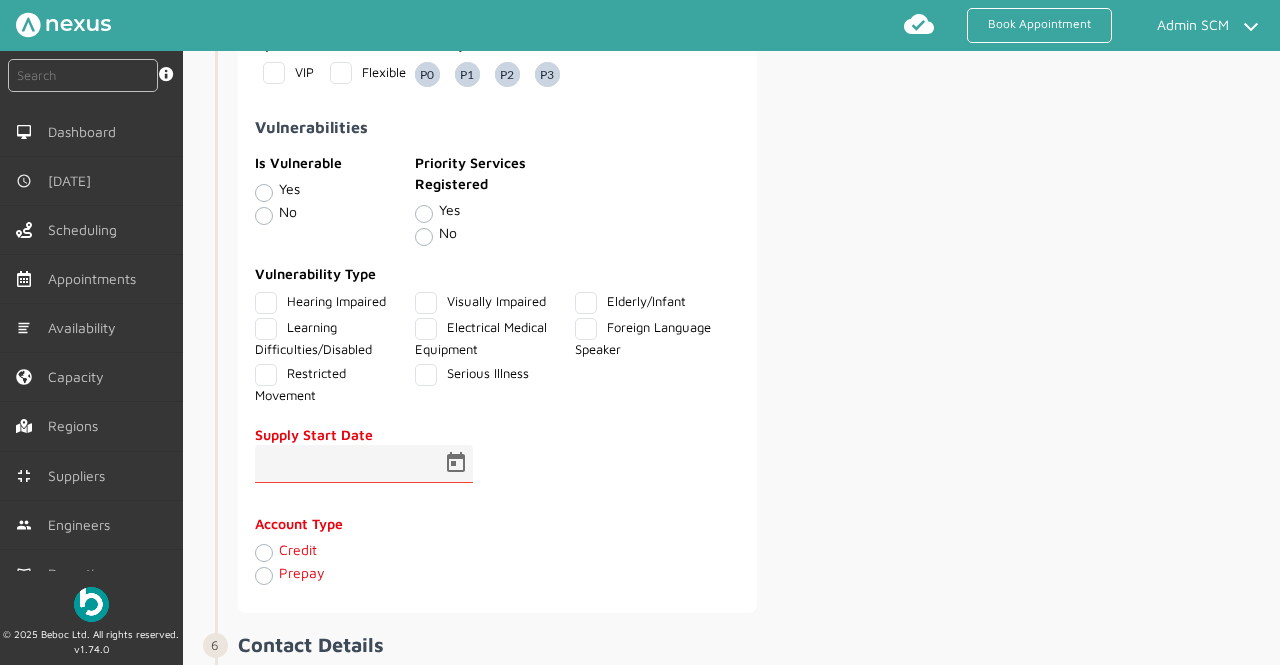 scroll, scrollTop: 1640, scrollLeft: 0, axis: vertical 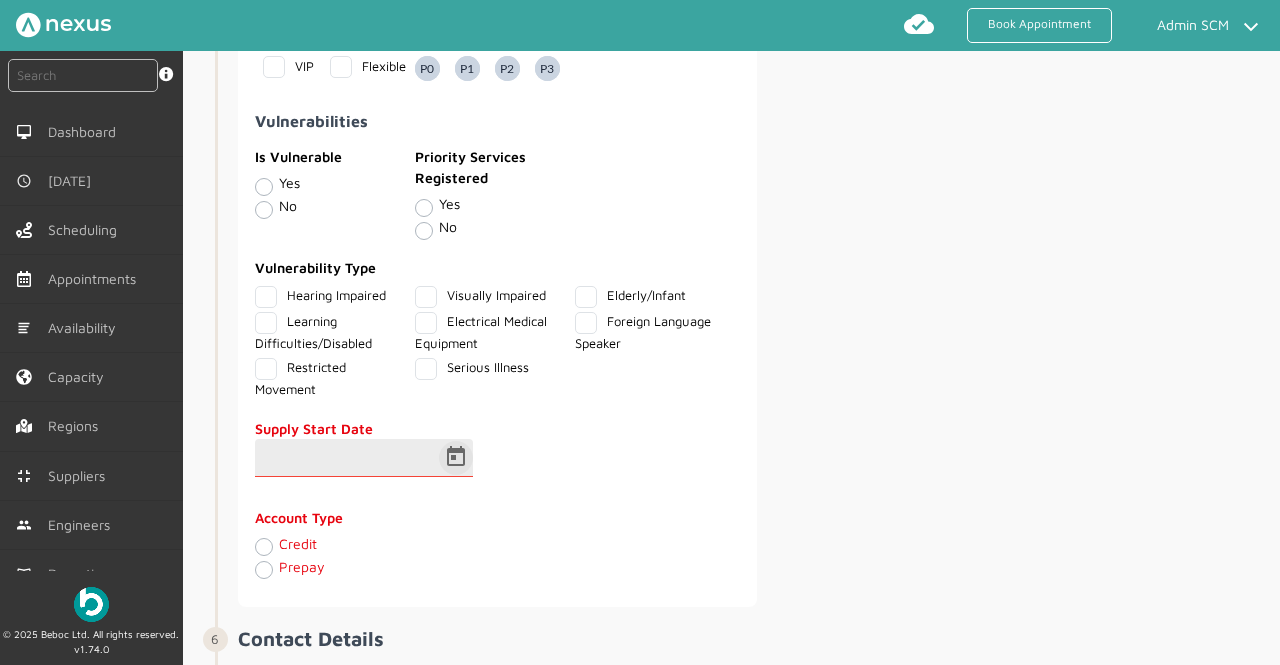 type on "8943" 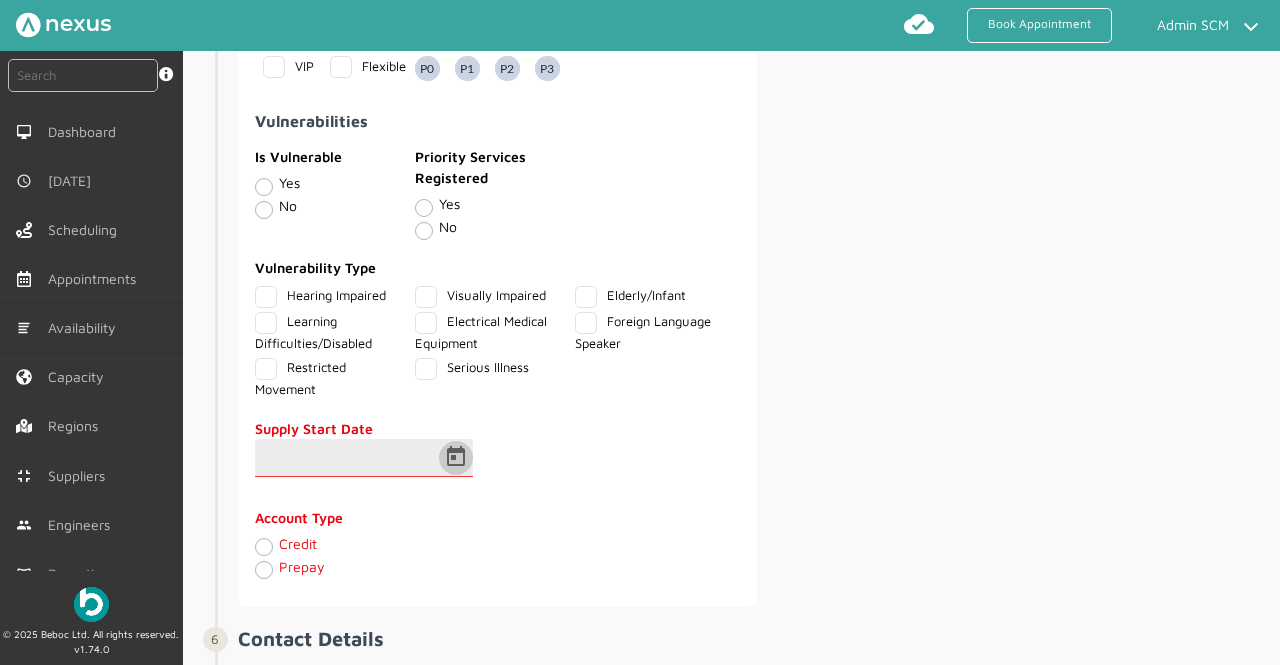 click 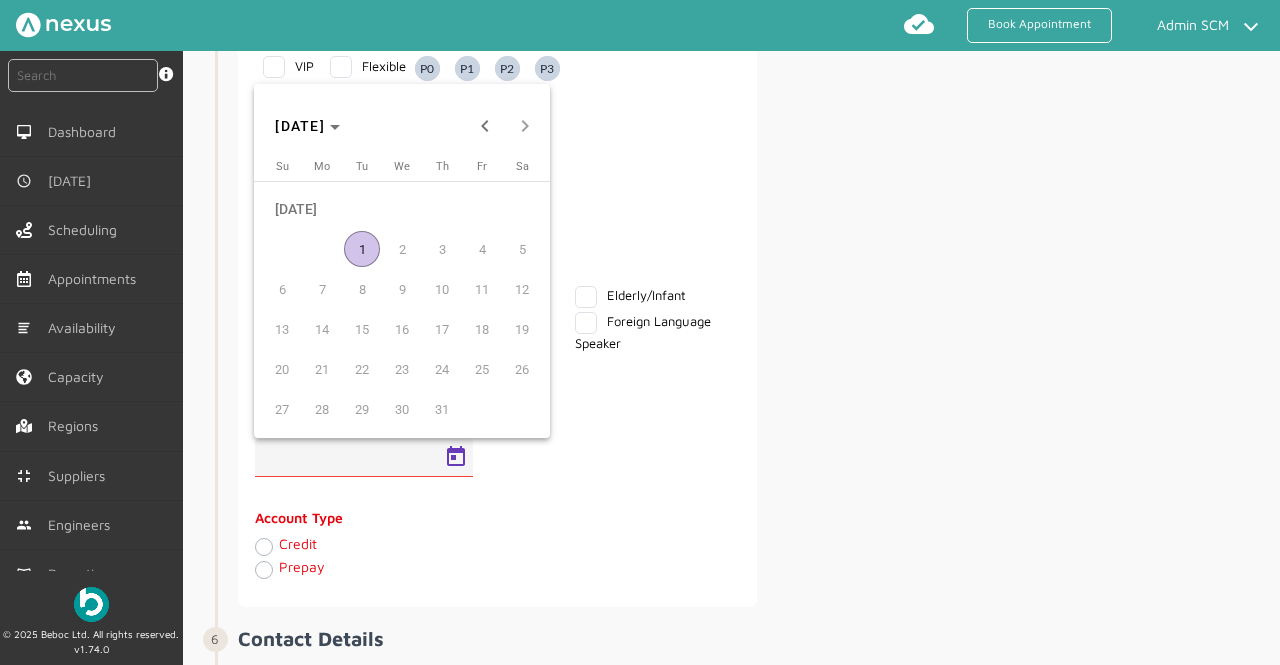 click on "1" at bounding box center [362, 249] 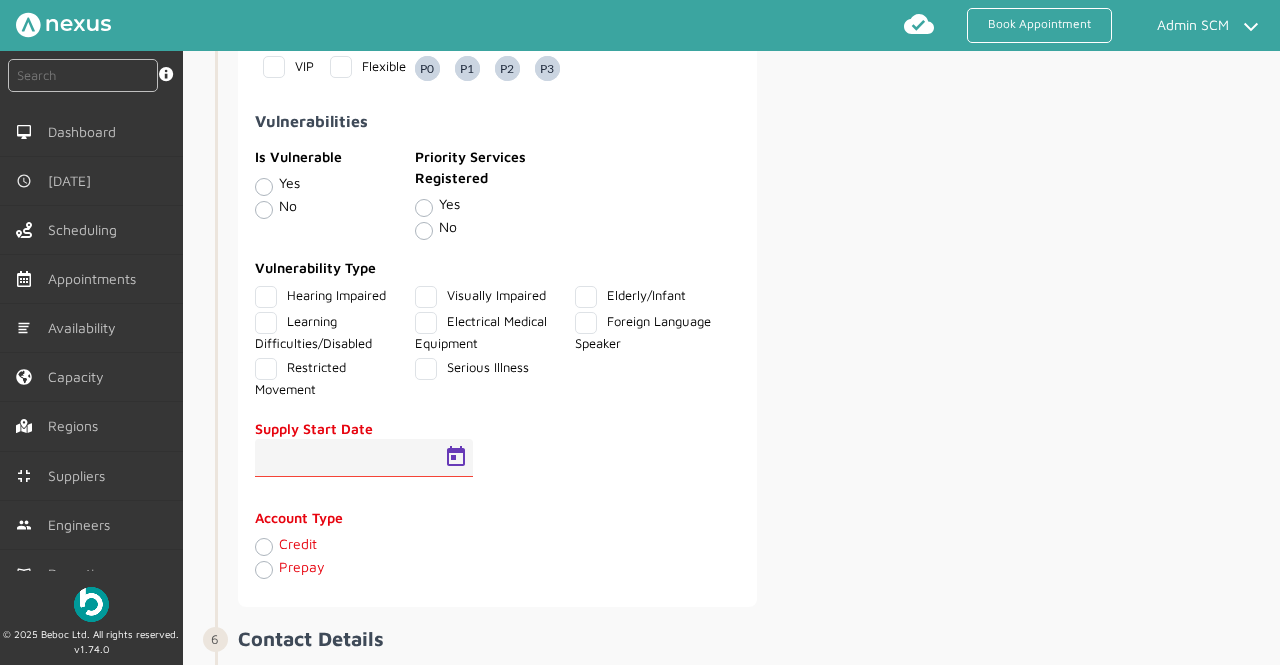 type on "[DATE]" 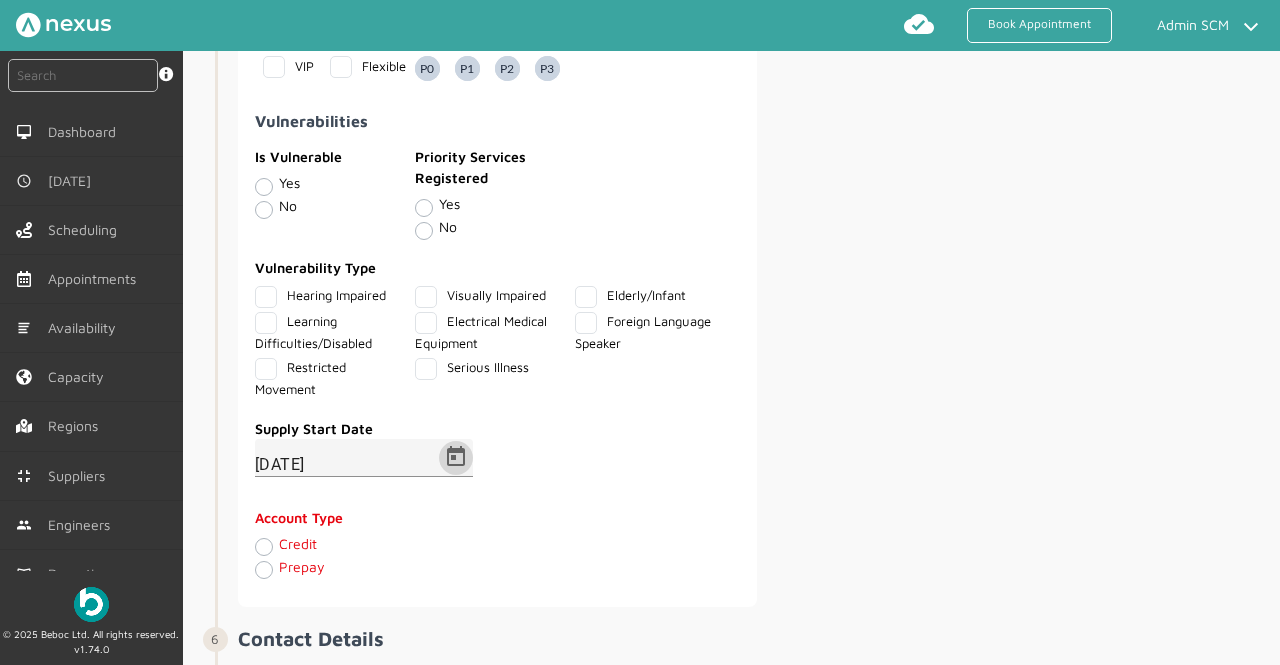 click on "Credit" 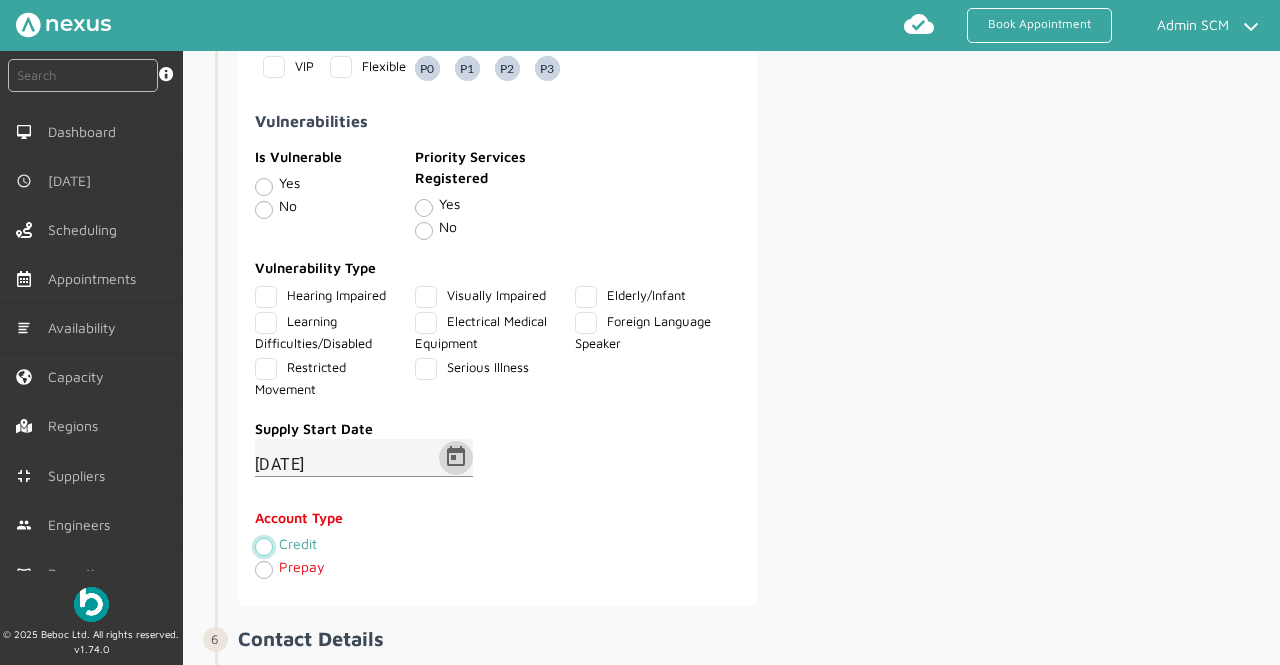 click on "Credit" at bounding box center [263, 546] 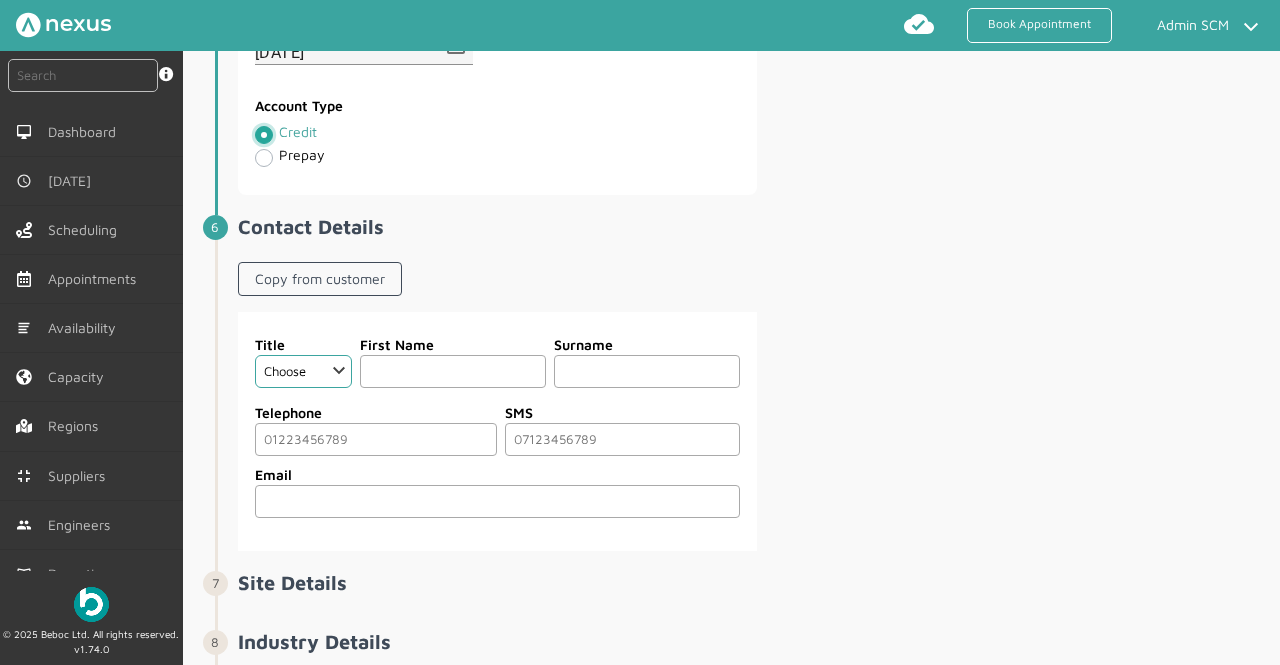 scroll, scrollTop: 2062, scrollLeft: 0, axis: vertical 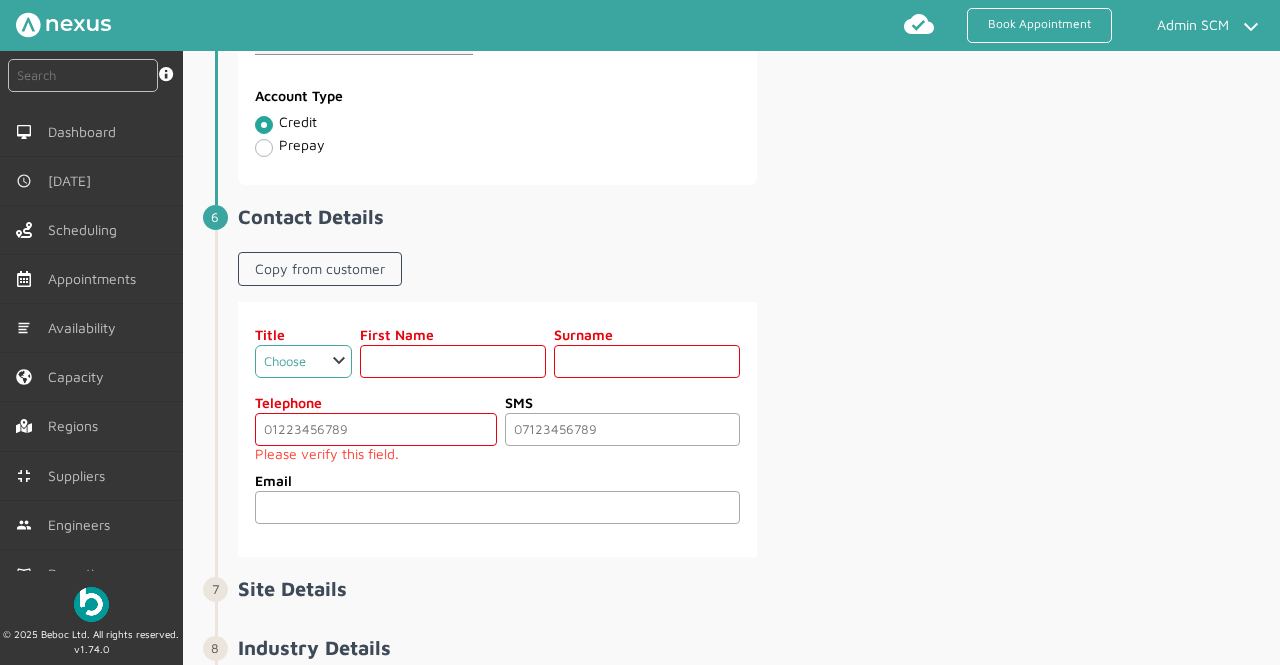 click on "Choose Dr Mr Mrs Miss Ms [PERSON_NAME][DEMOGRAPHIC_DATA]" 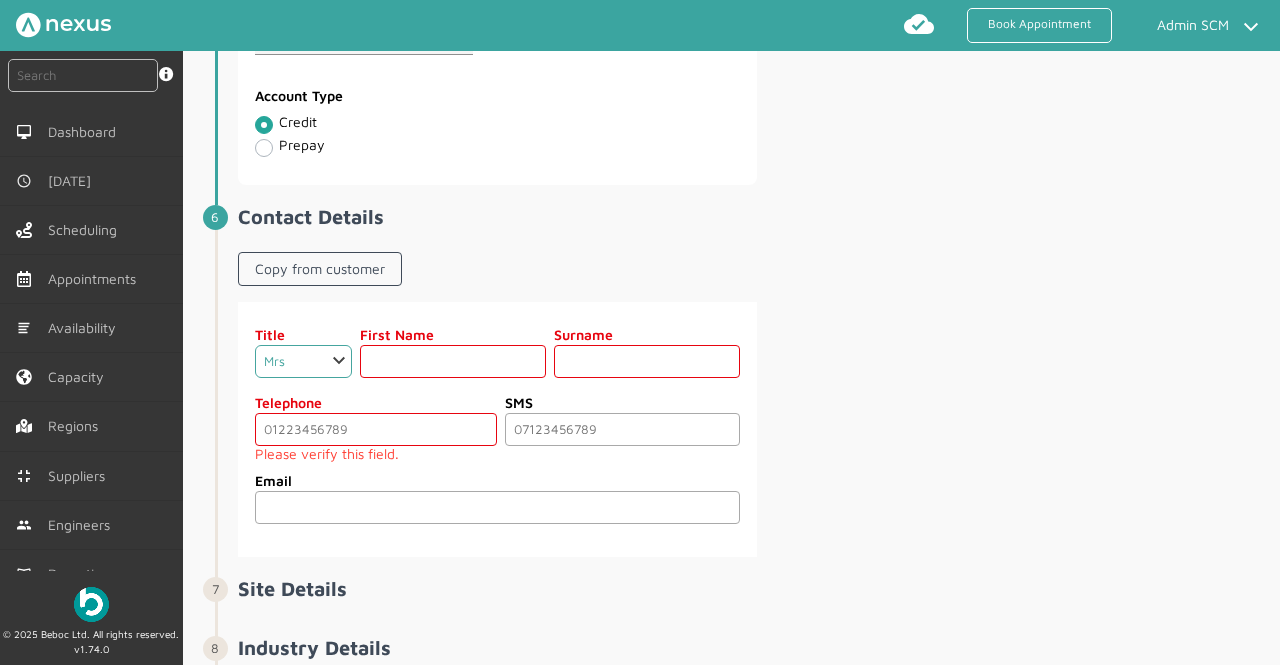 click on "Choose Dr Mr Mrs Miss Ms [PERSON_NAME][DEMOGRAPHIC_DATA]" 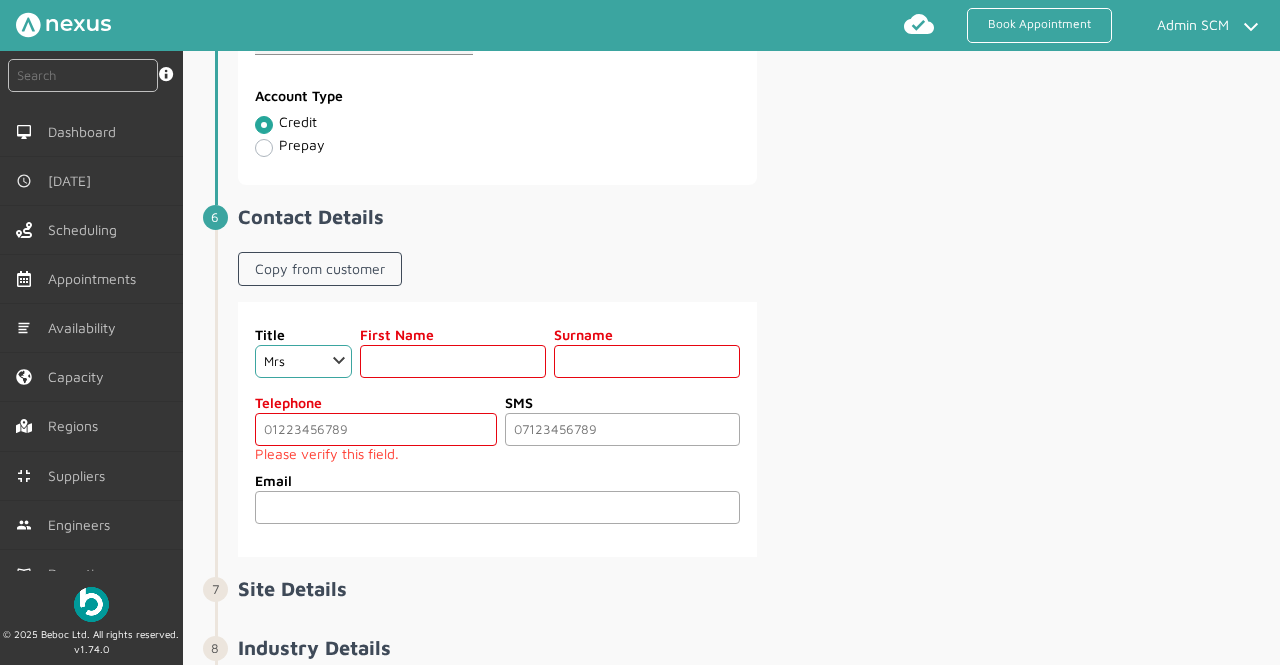 click 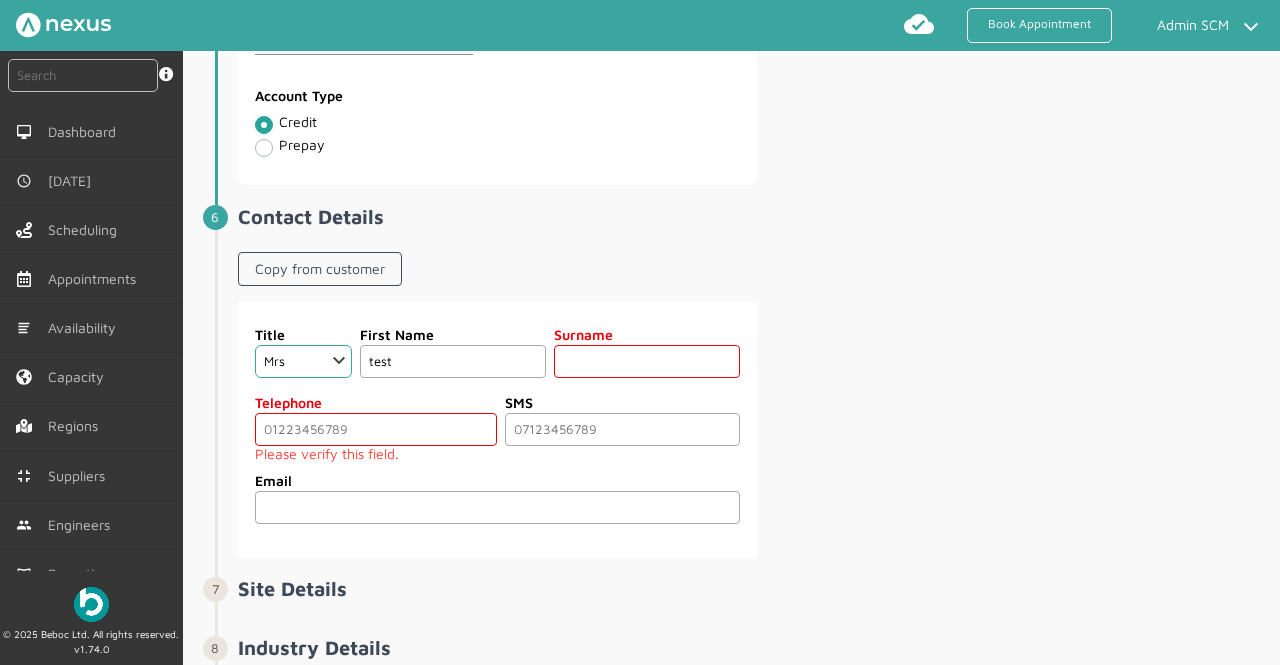type on "test" 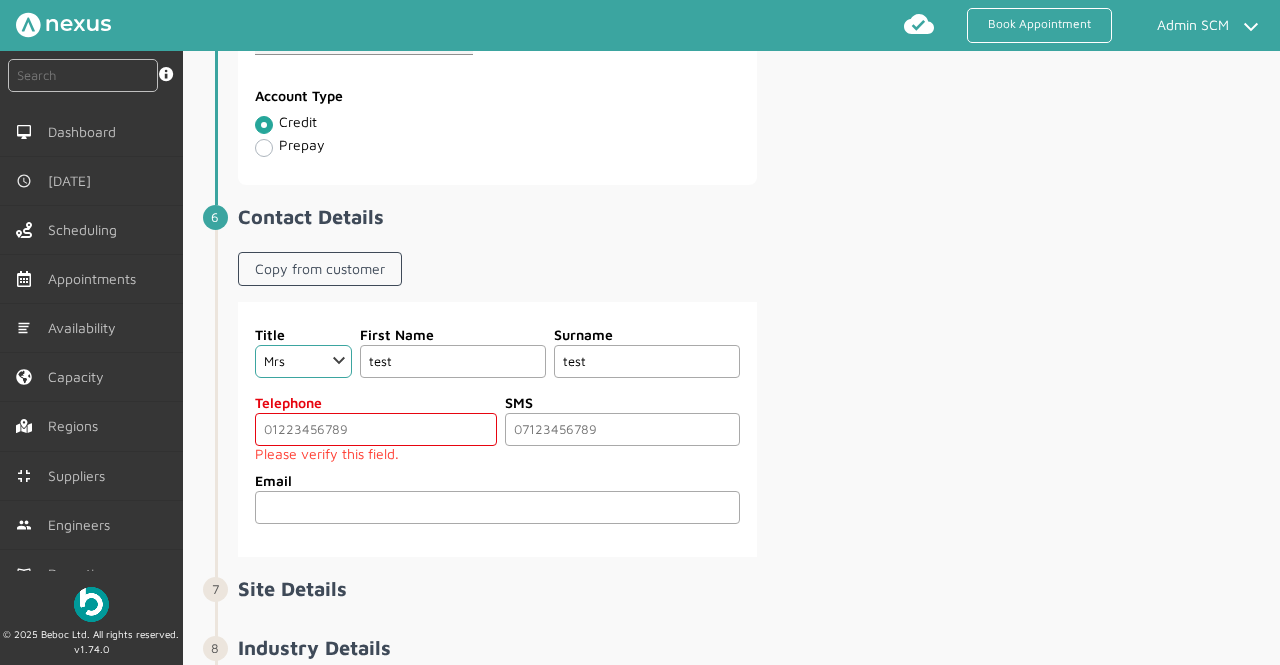 type on "test" 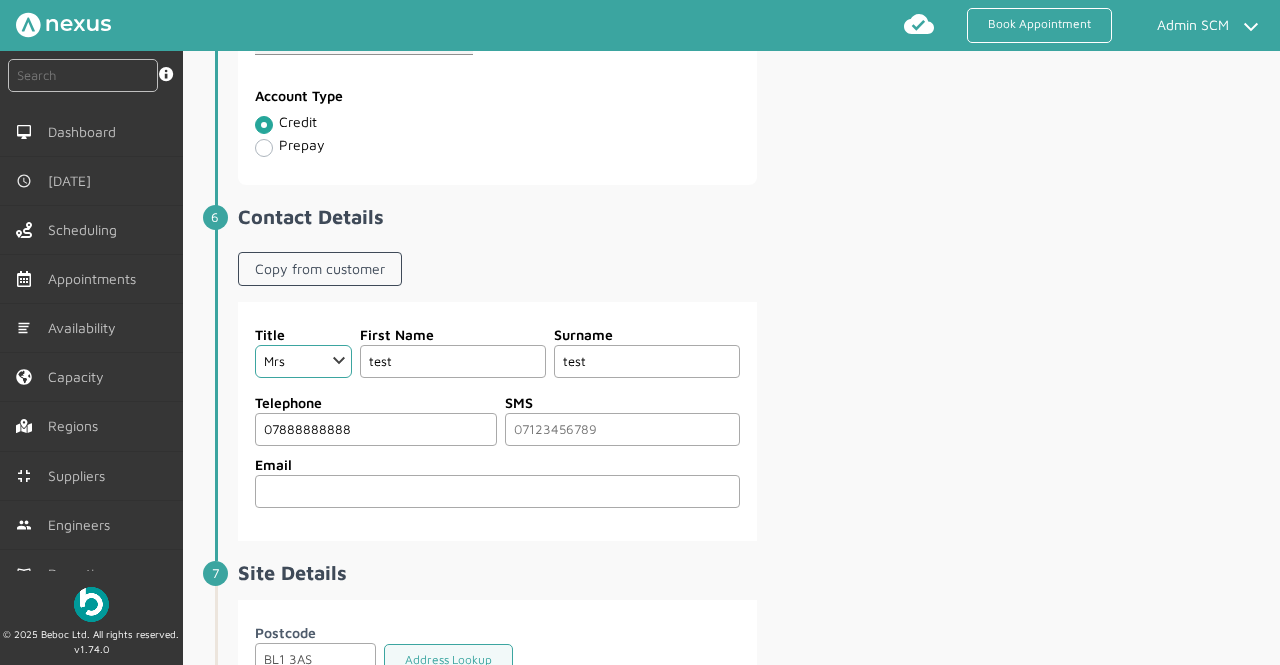 type on "07888888888" 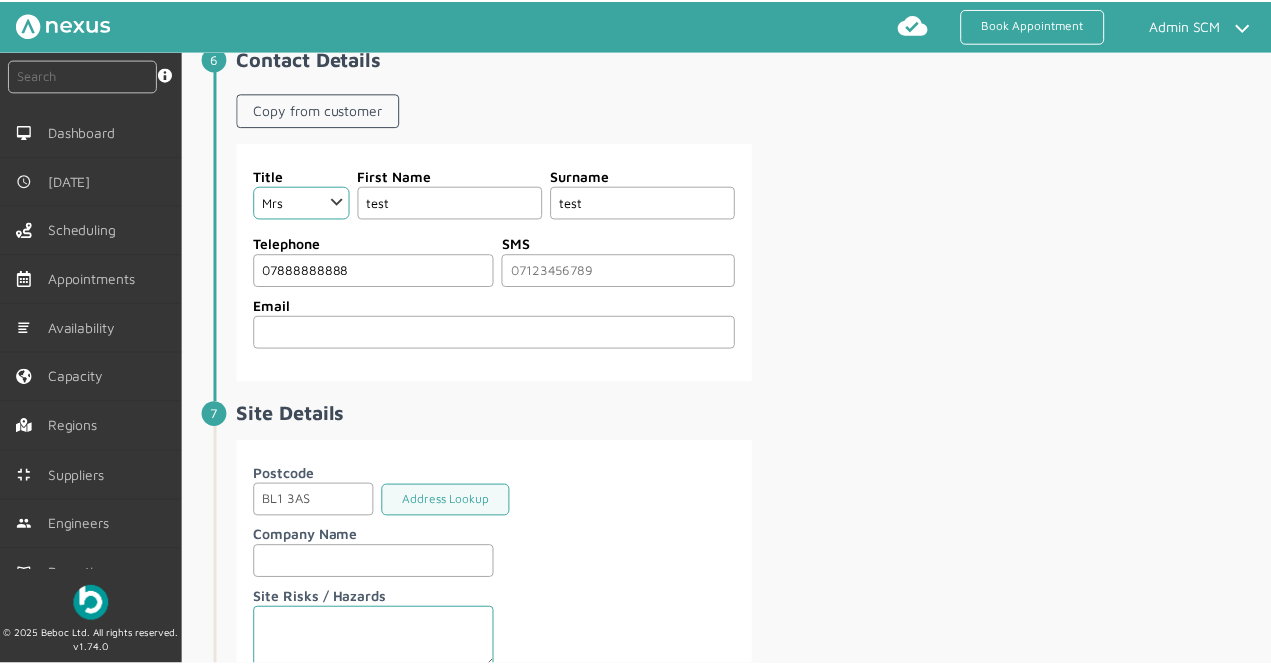 scroll, scrollTop: 2222, scrollLeft: 0, axis: vertical 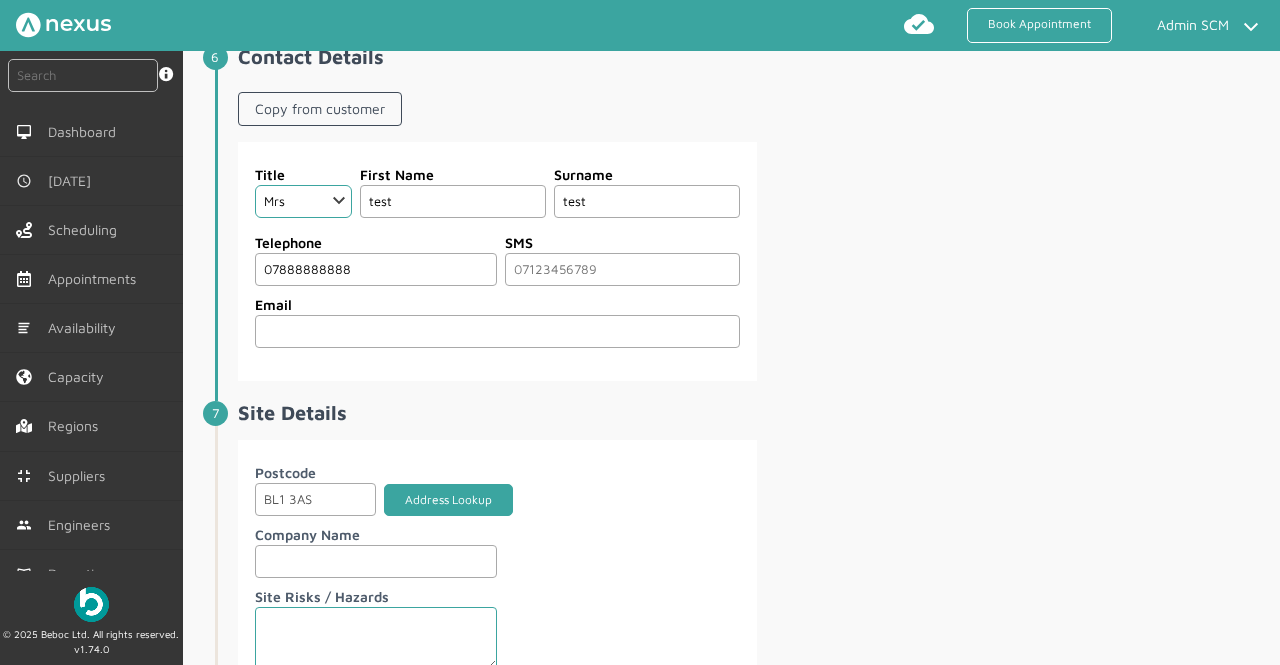 click on "Address Lookup" 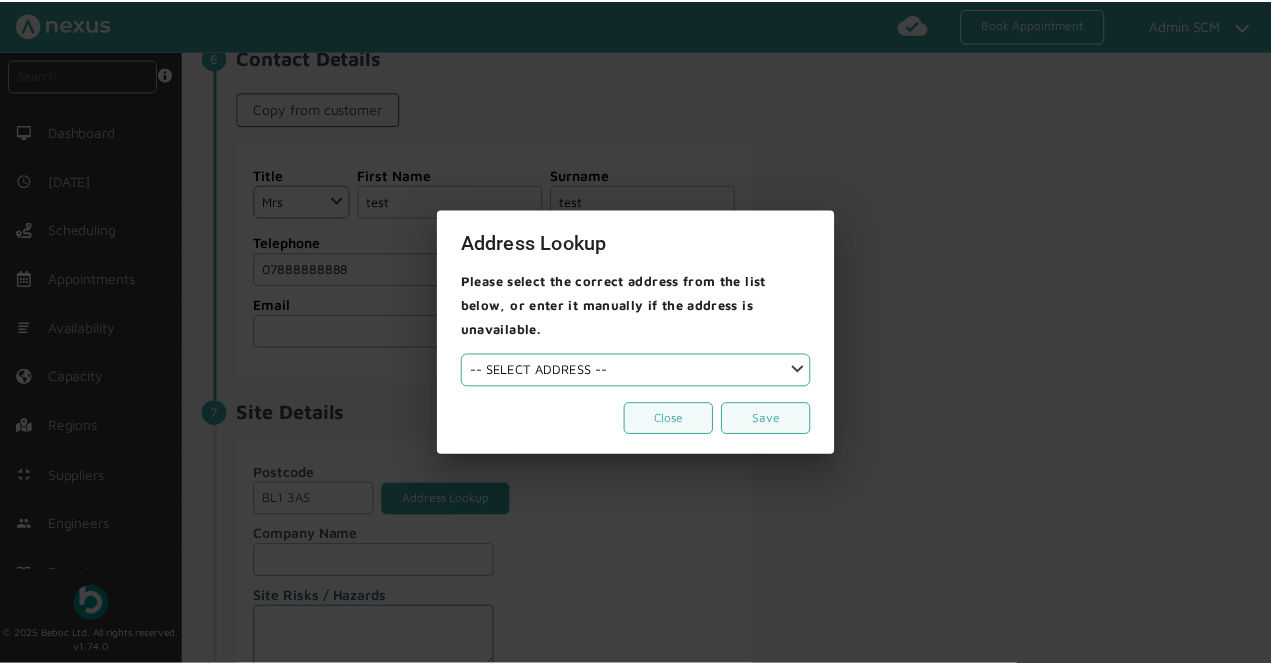 scroll, scrollTop: 2240, scrollLeft: 0, axis: vertical 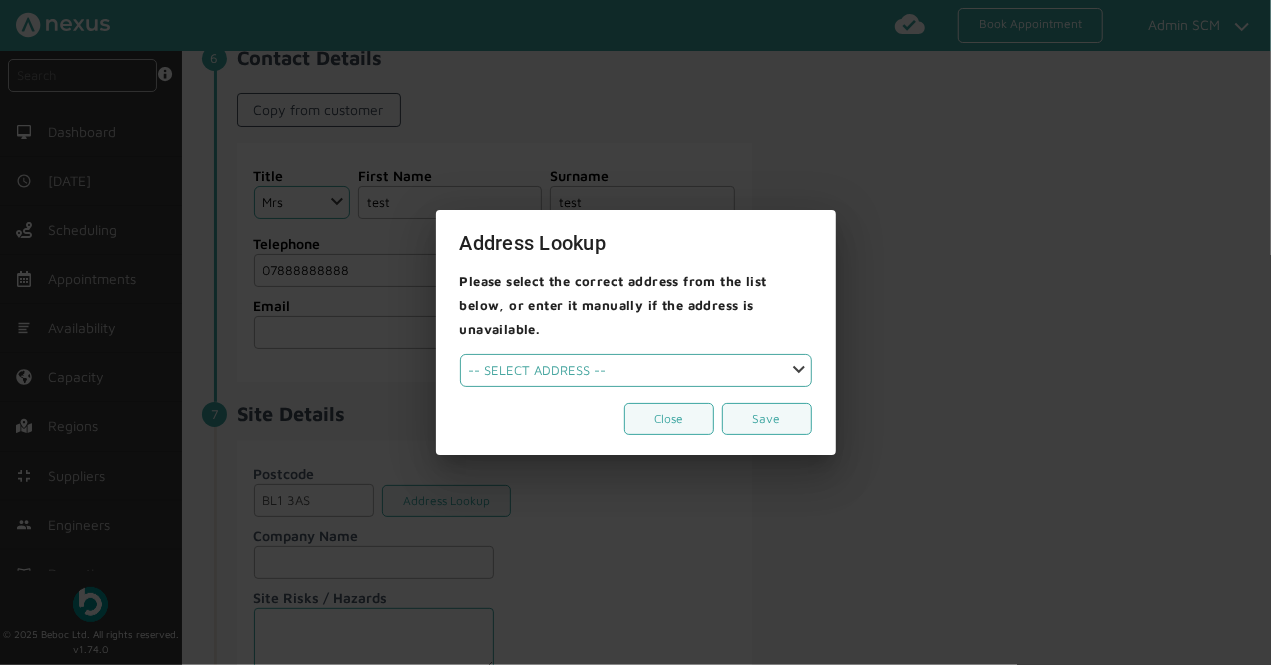 drag, startPoint x: 547, startPoint y: 400, endPoint x: 498, endPoint y: 351, distance: 69.29646 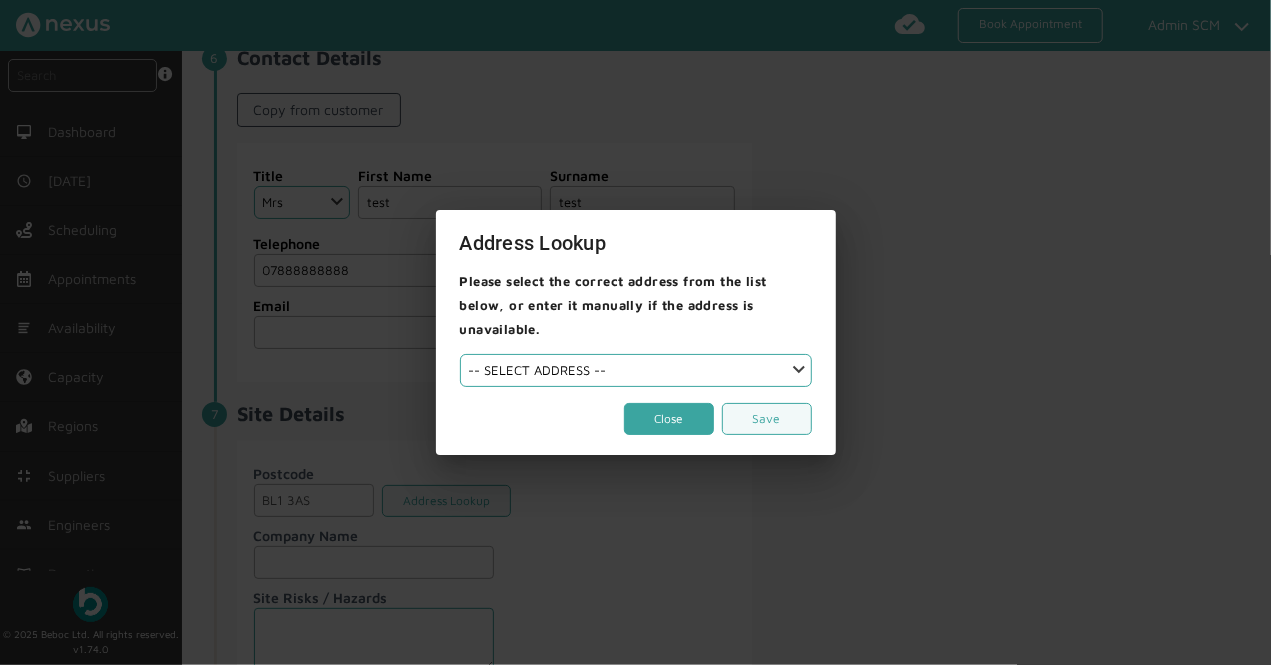 click on "Close" at bounding box center (669, 419) 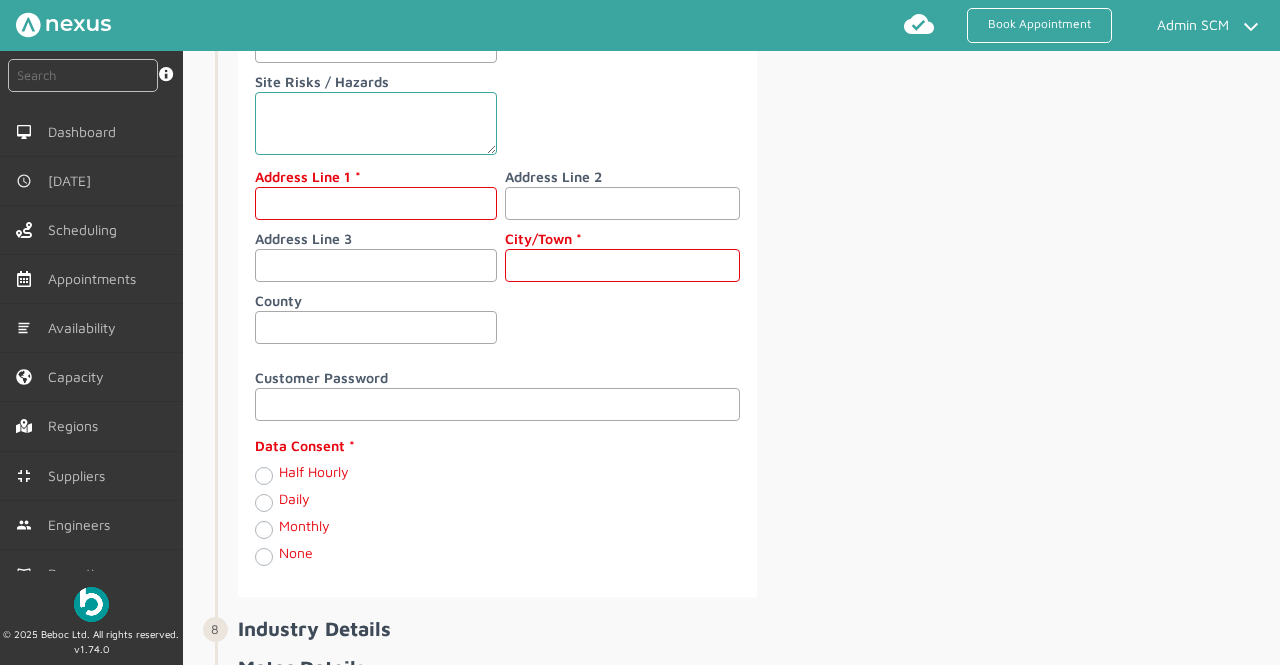 scroll, scrollTop: 2756, scrollLeft: 0, axis: vertical 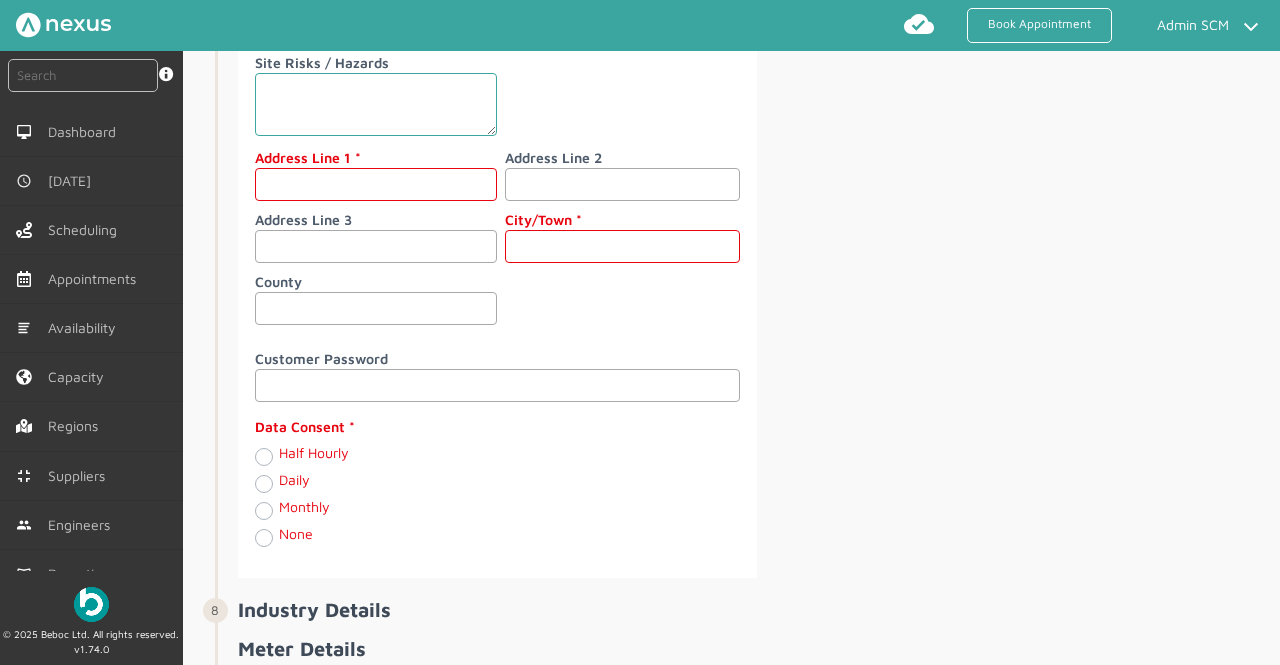 click 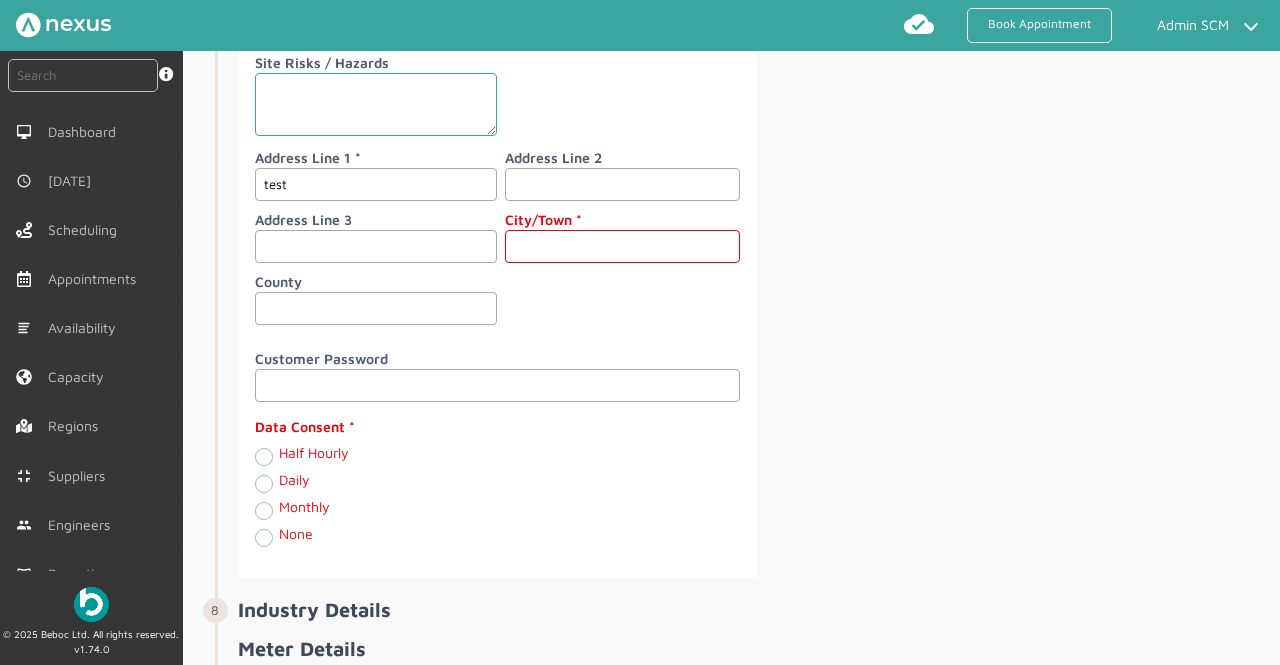 type on "test" 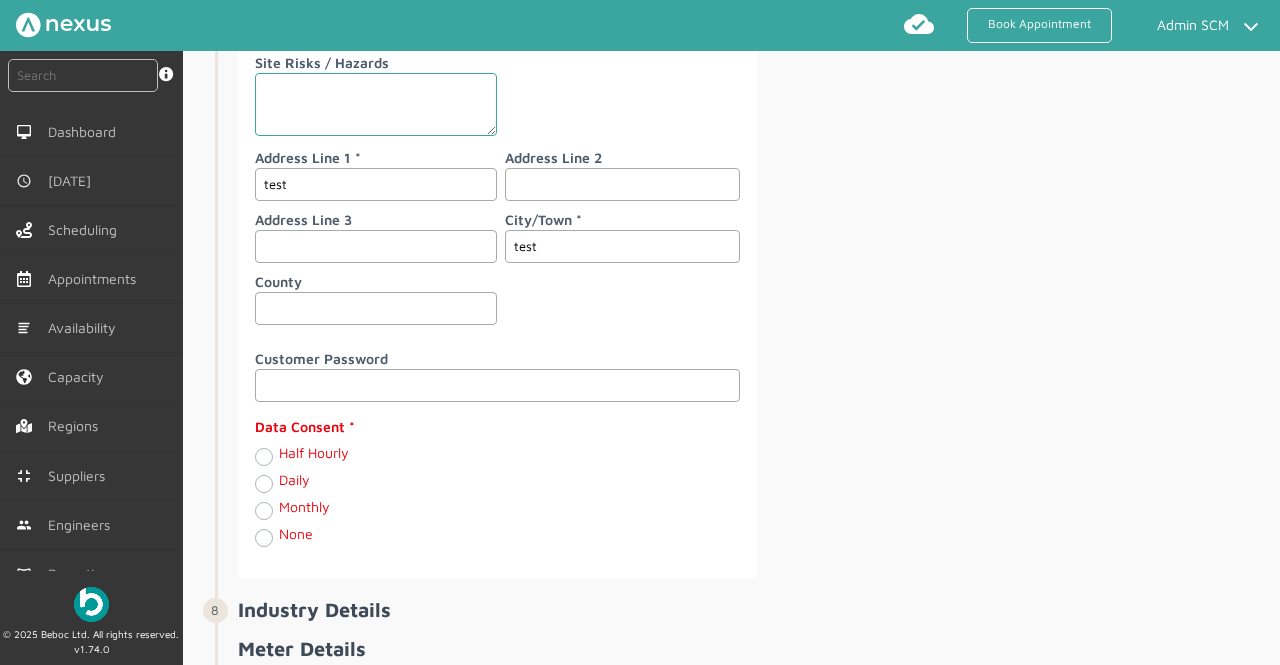 scroll, scrollTop: 2918, scrollLeft: 0, axis: vertical 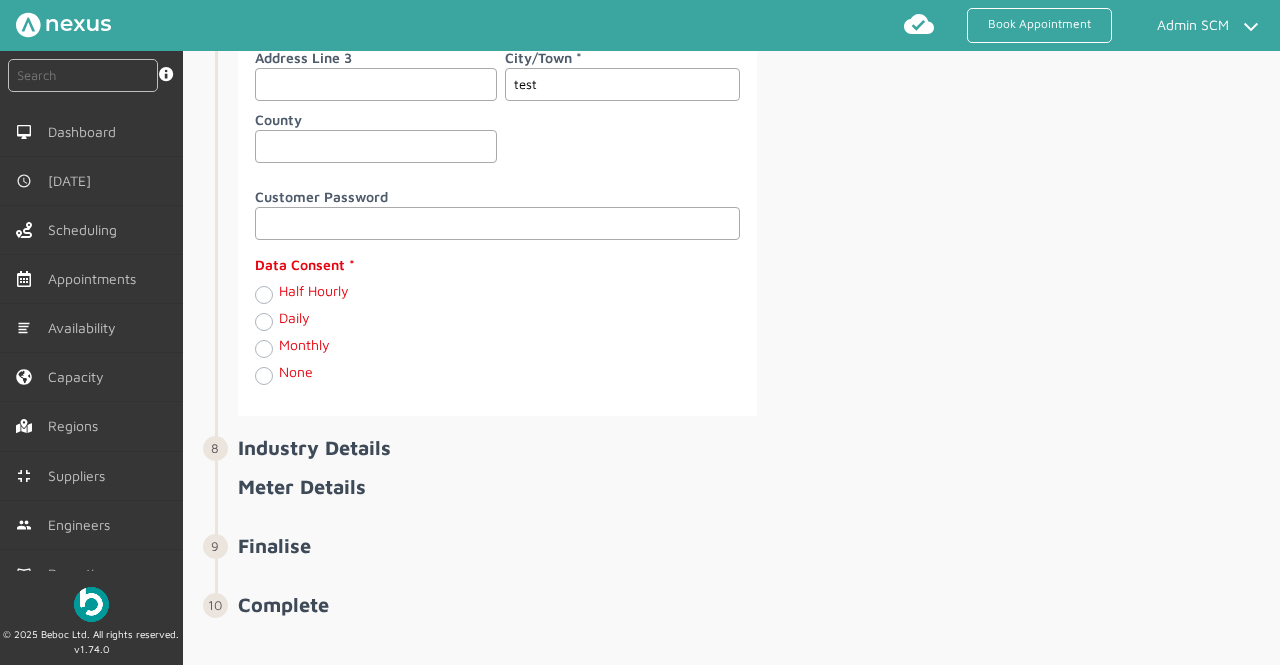 type on "test" 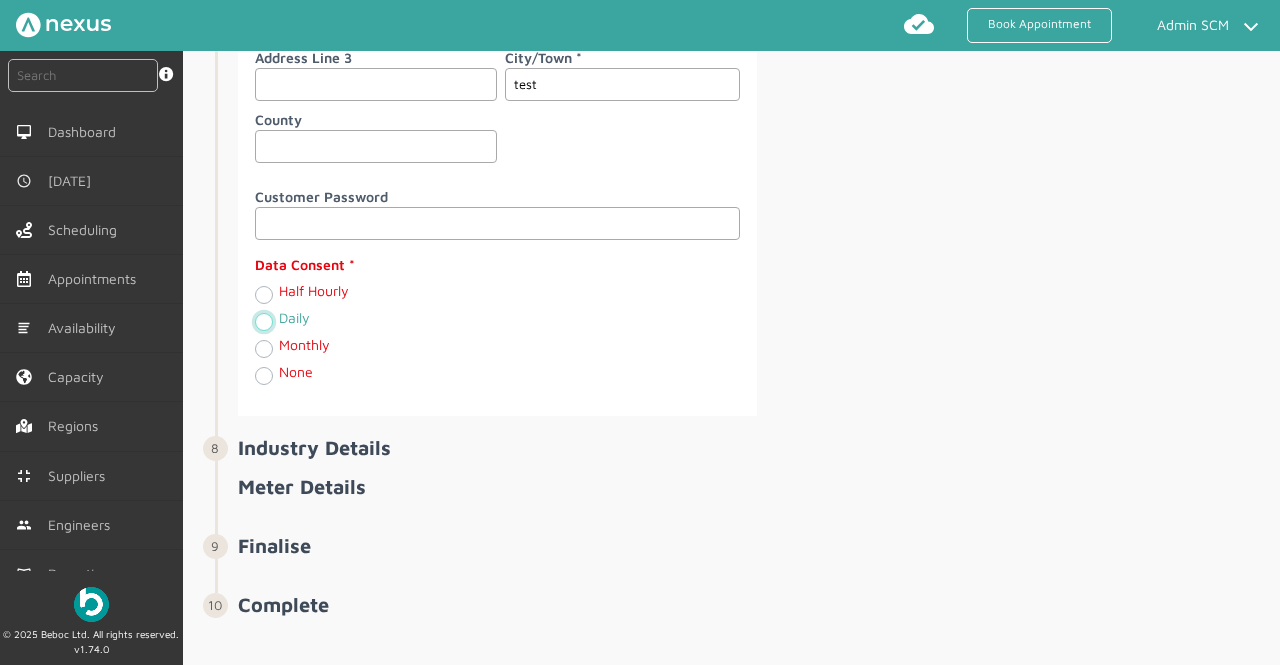 click on "Daily" at bounding box center [263, 320] 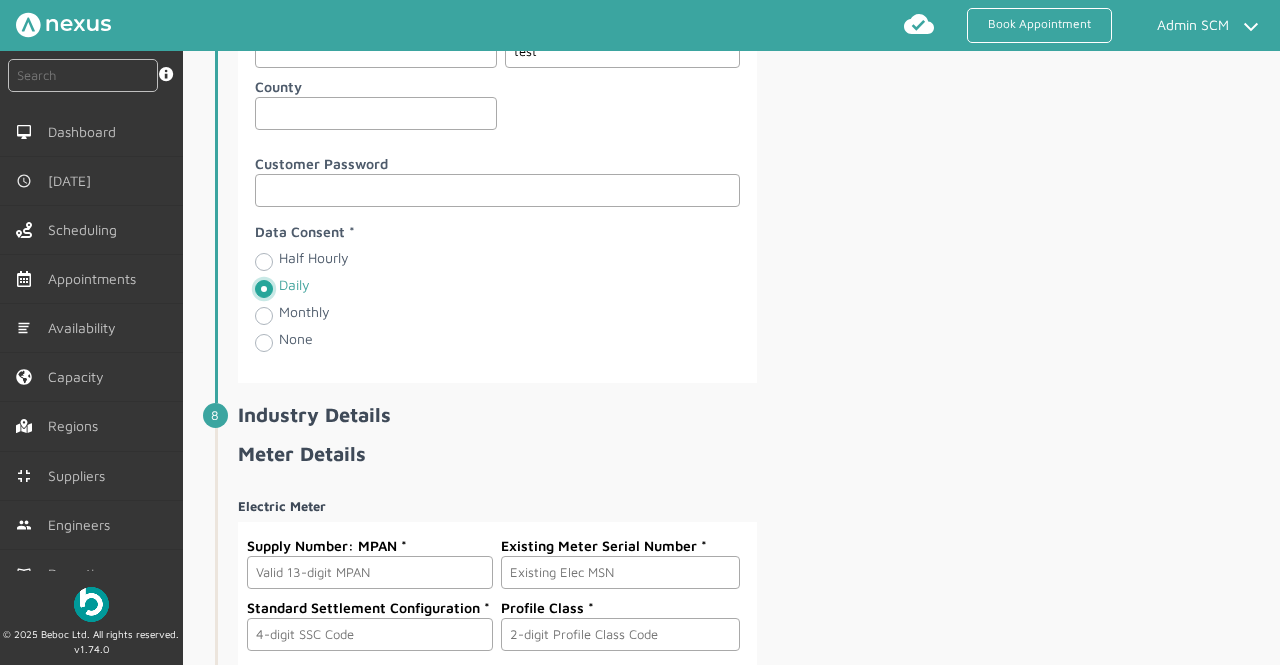scroll, scrollTop: 2952, scrollLeft: 0, axis: vertical 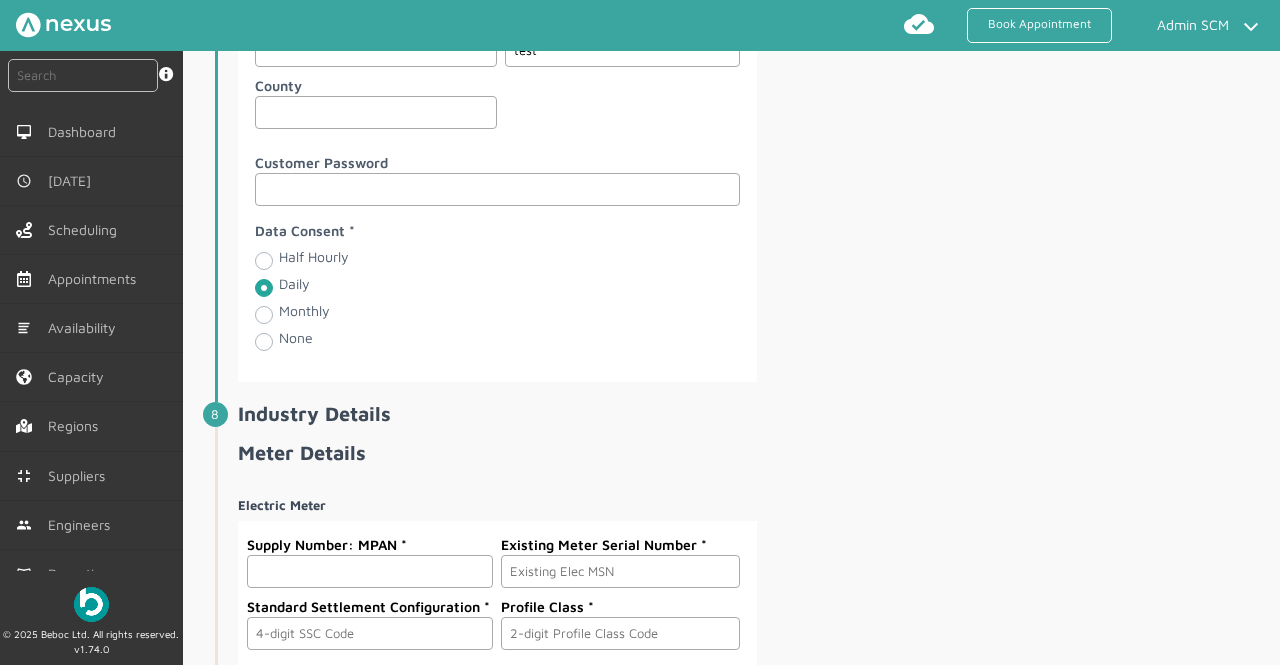 click 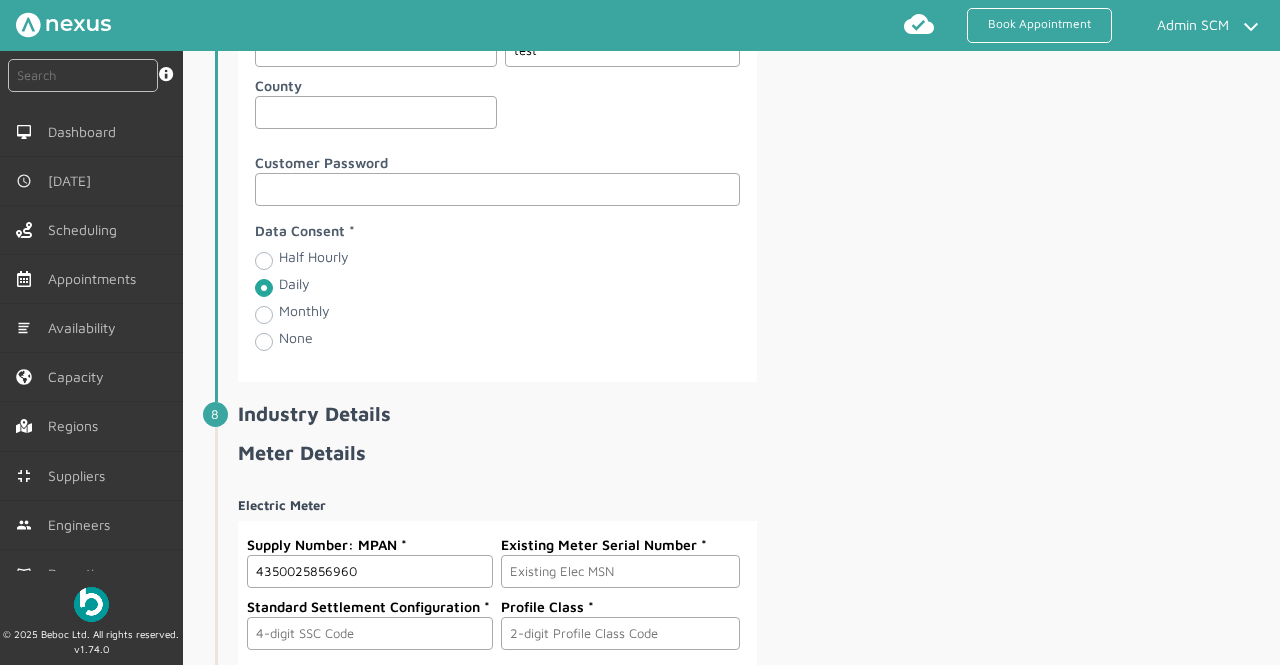 type on "4350025856960" 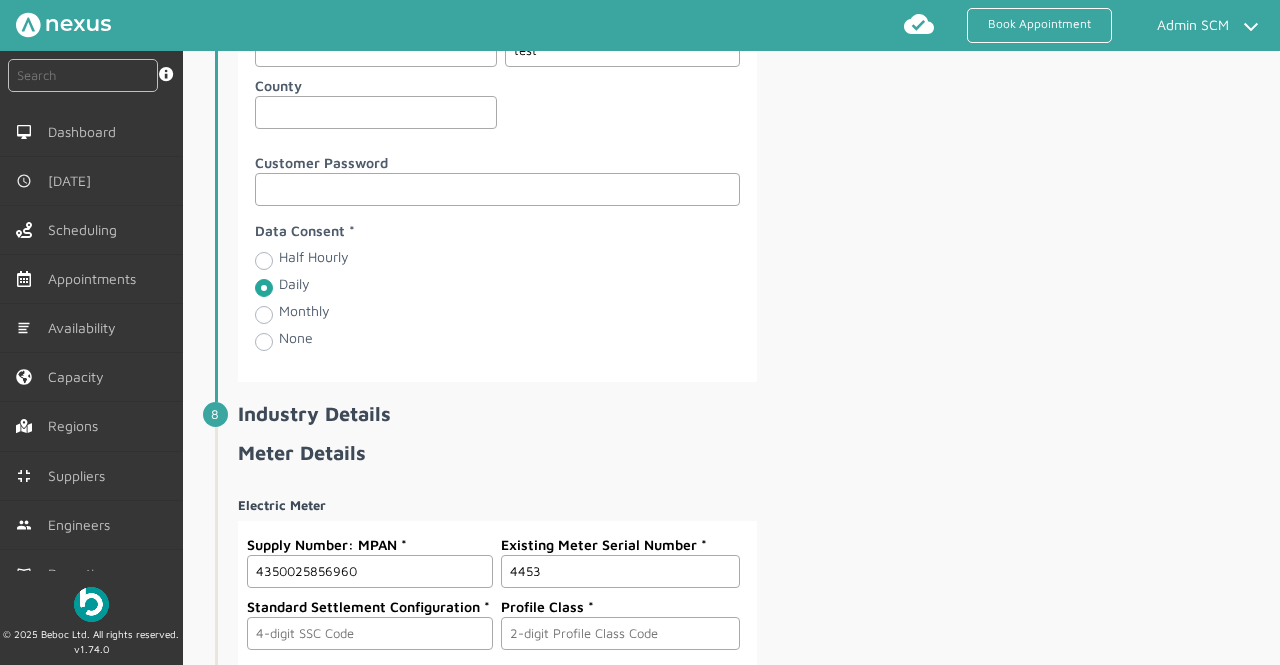 type on "4453" 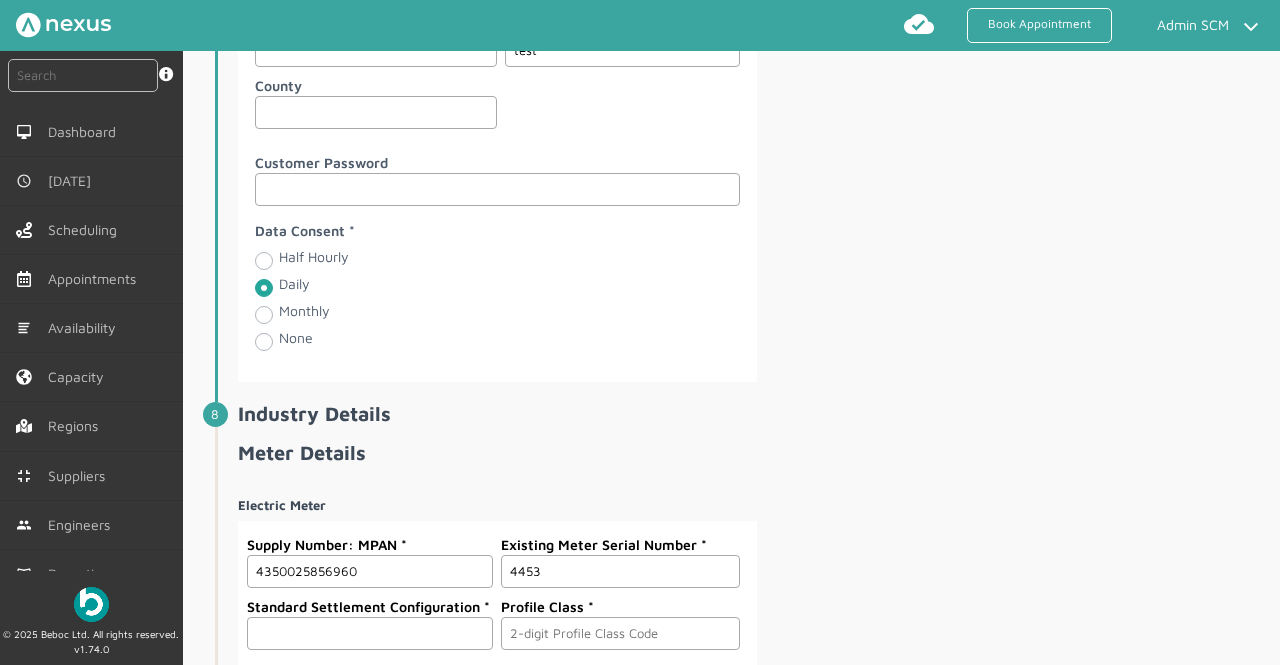 click 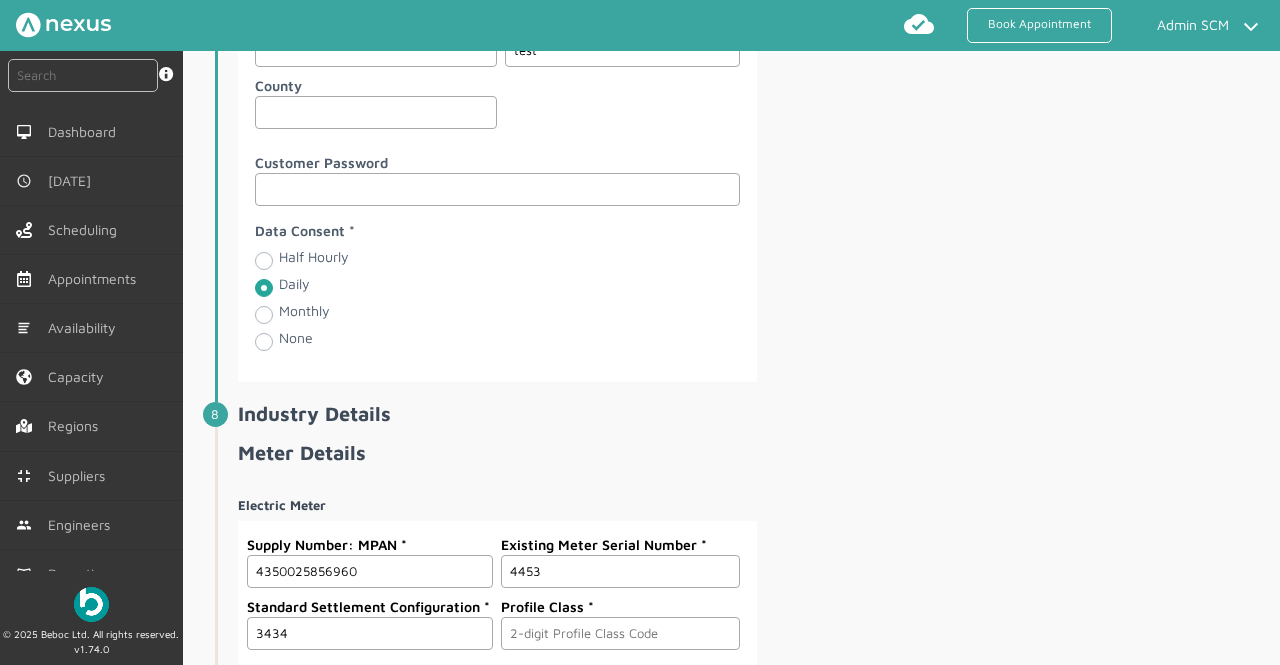 type on "3434" 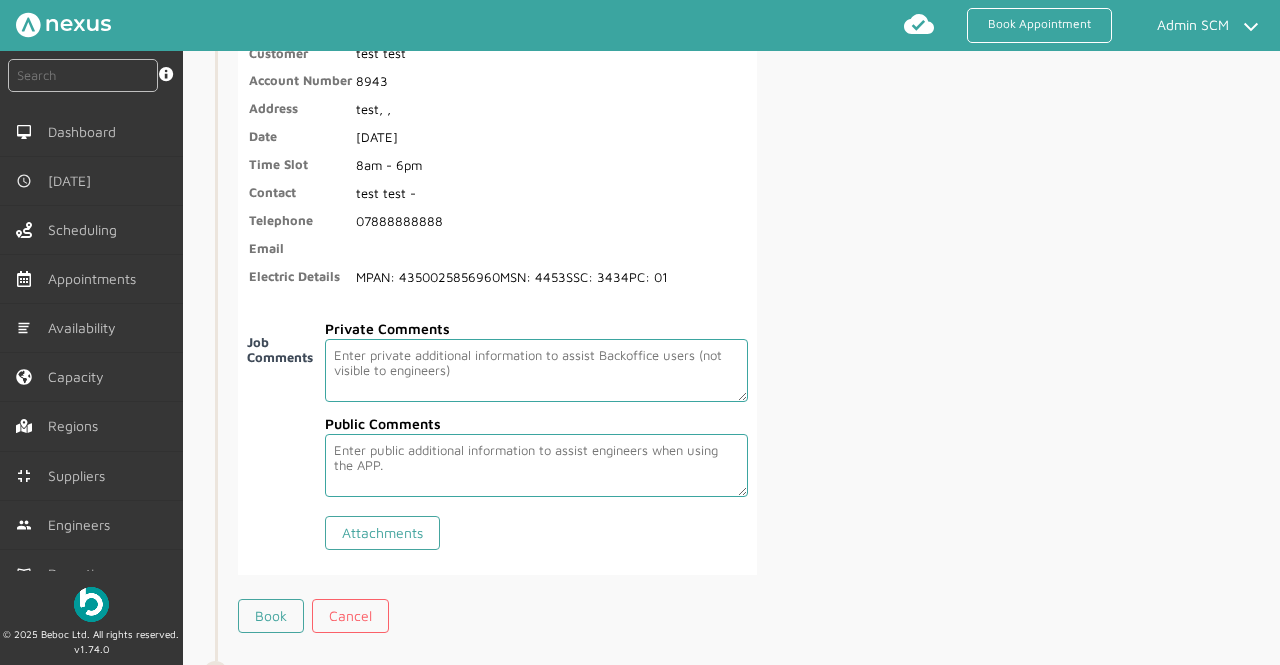 scroll, scrollTop: 3797, scrollLeft: 0, axis: vertical 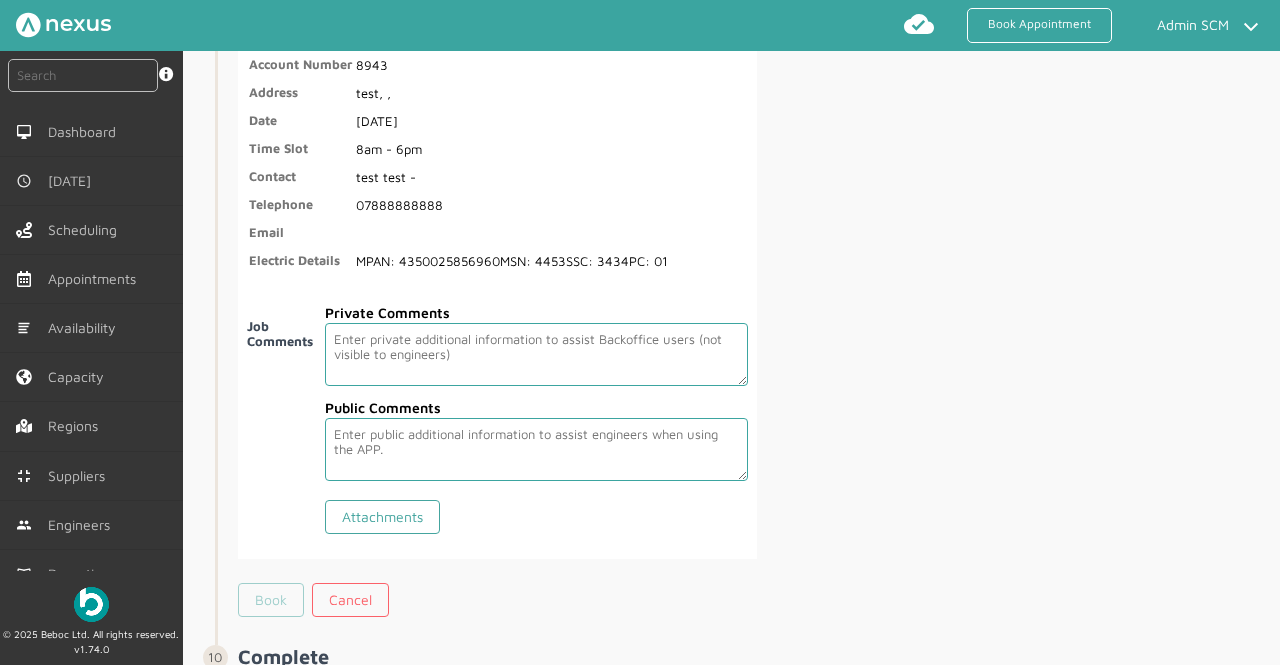 type on "01" 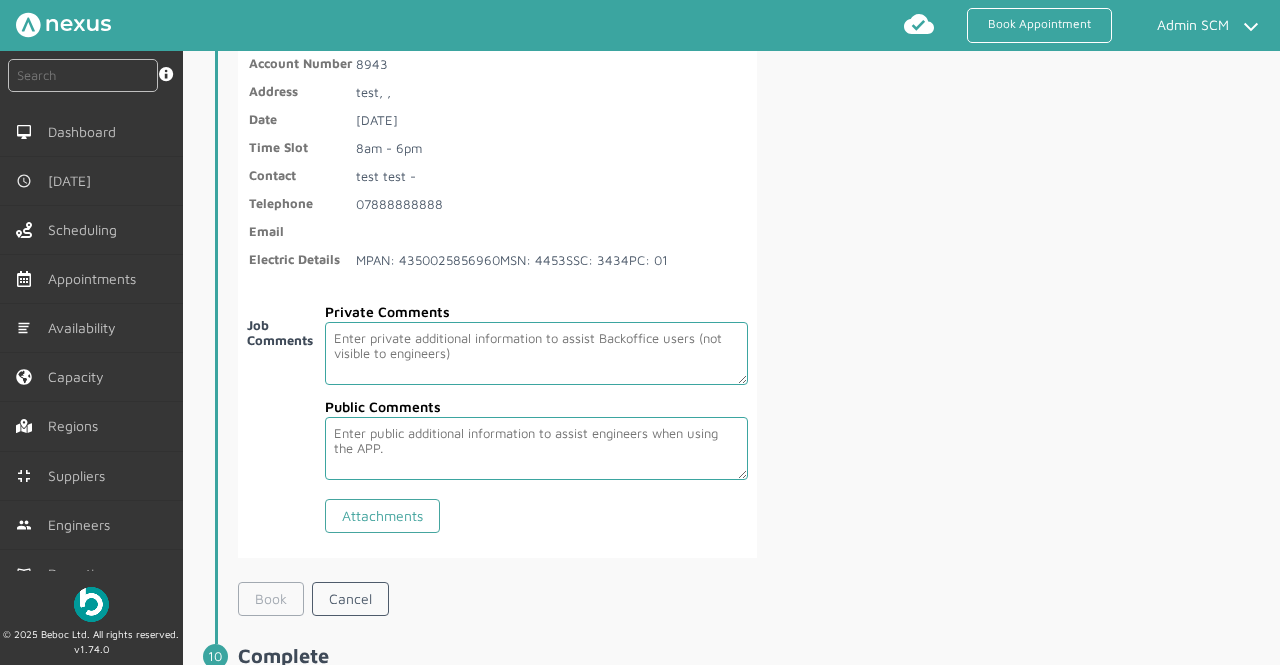 scroll, scrollTop: 3945, scrollLeft: 0, axis: vertical 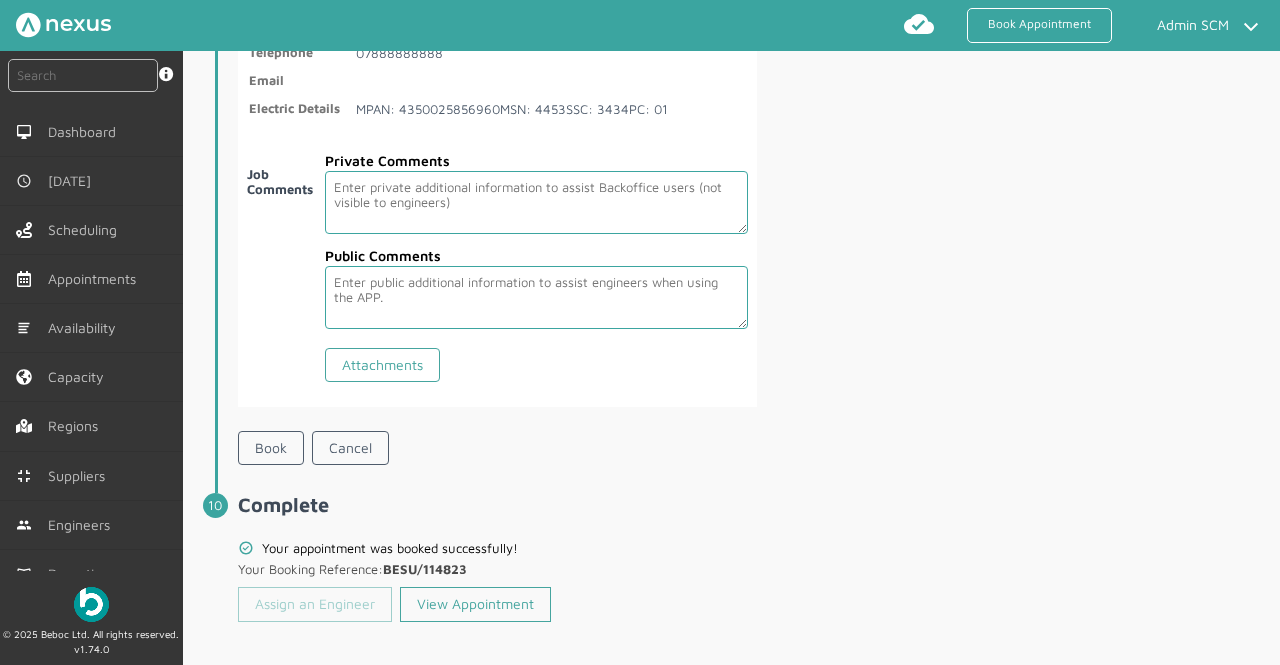 click on "Assign an Engineer" 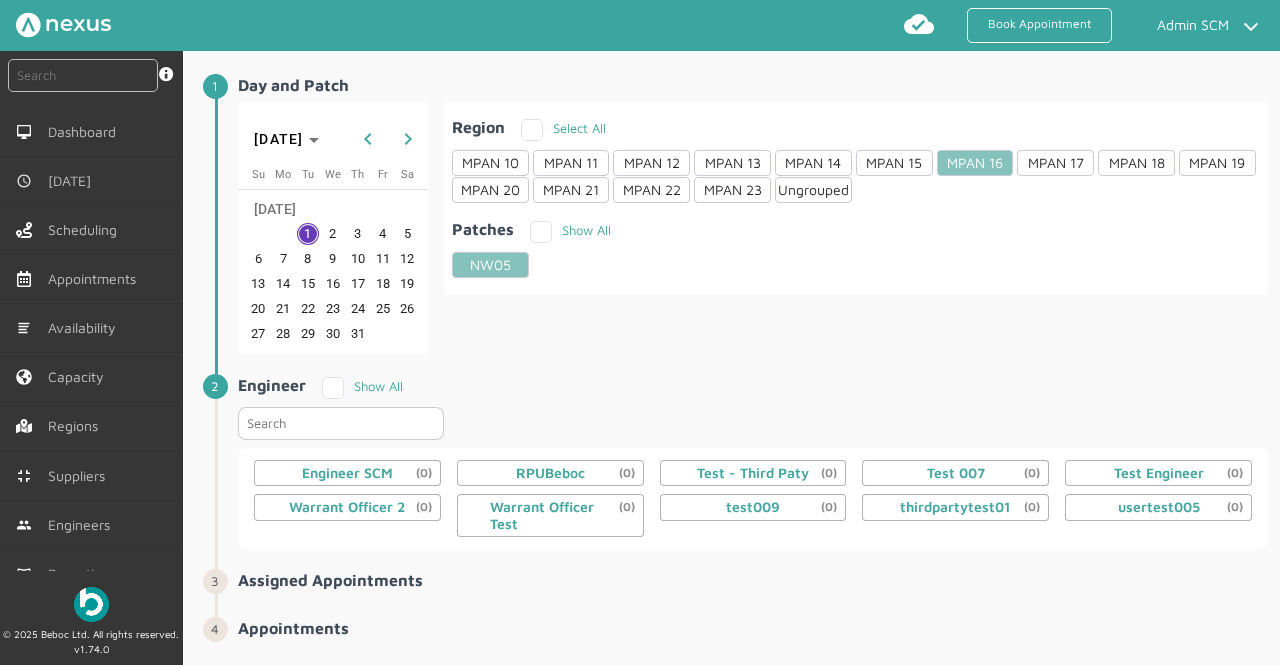 scroll, scrollTop: 70, scrollLeft: 0, axis: vertical 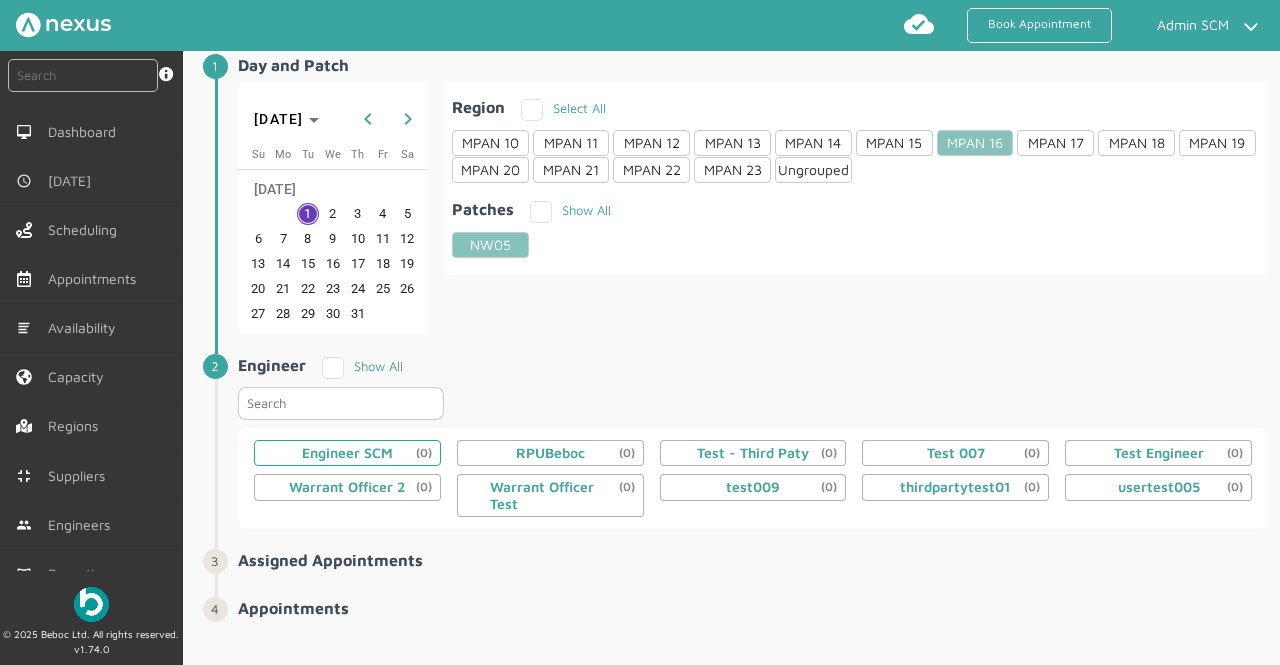 click on "Engineer SCM  (0)" 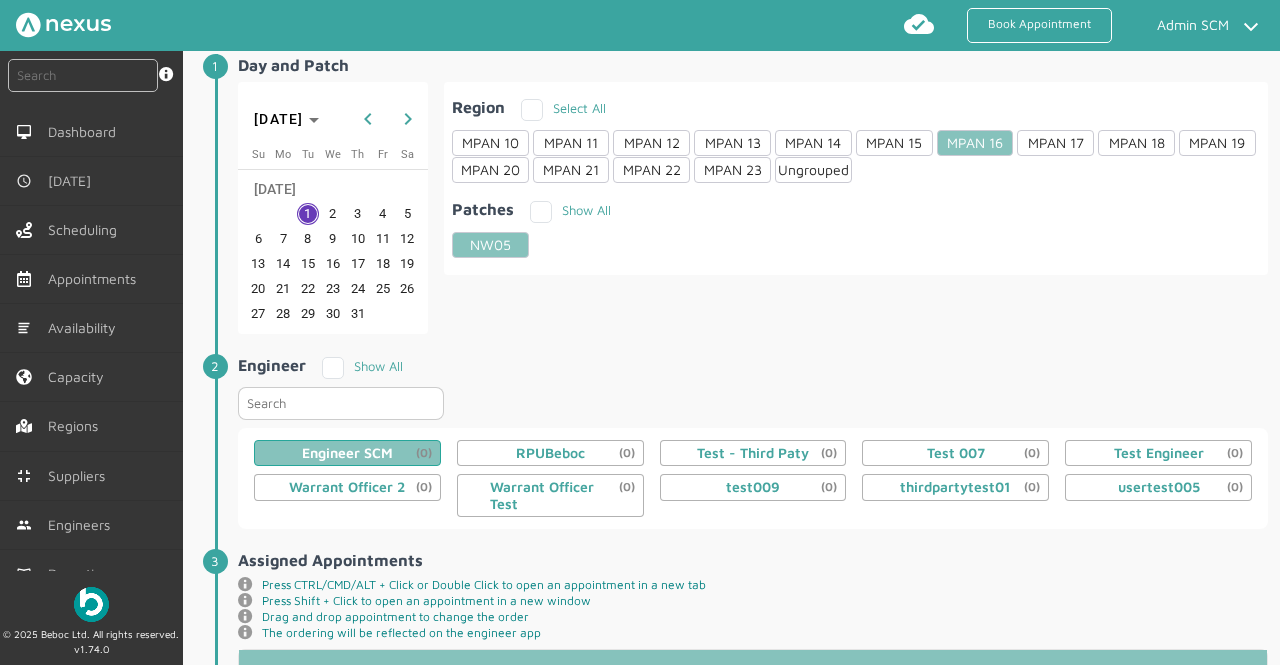 scroll, scrollTop: 426, scrollLeft: 0, axis: vertical 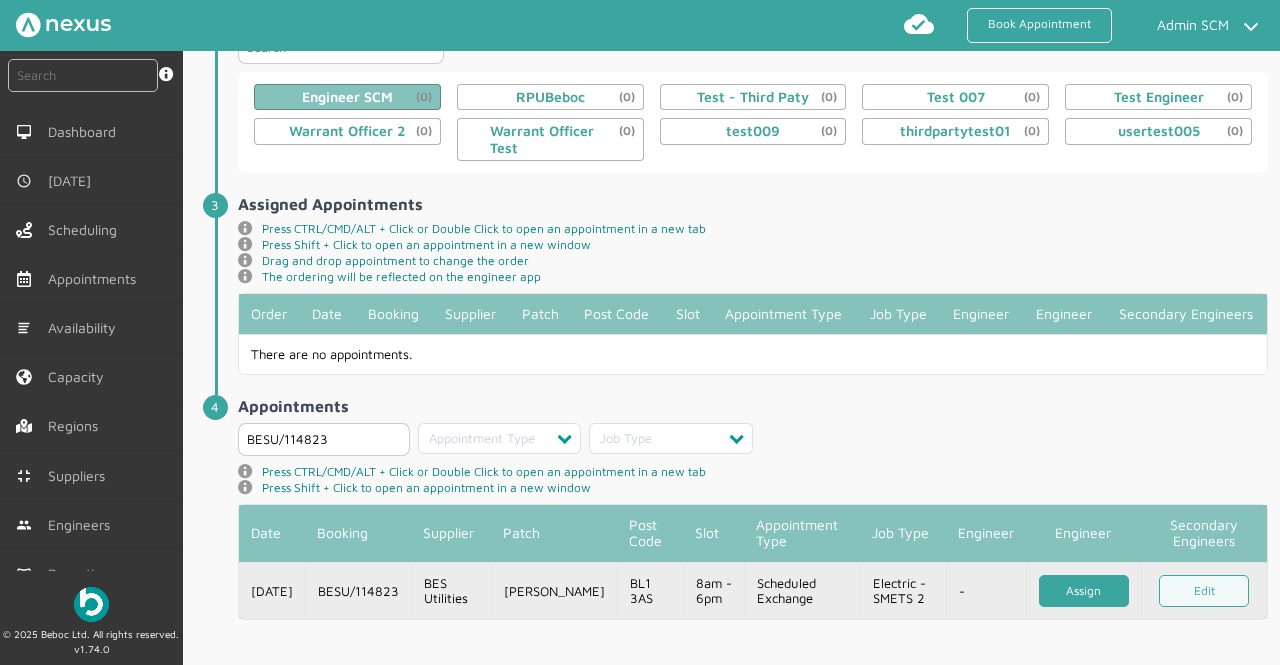 click on "Assign" 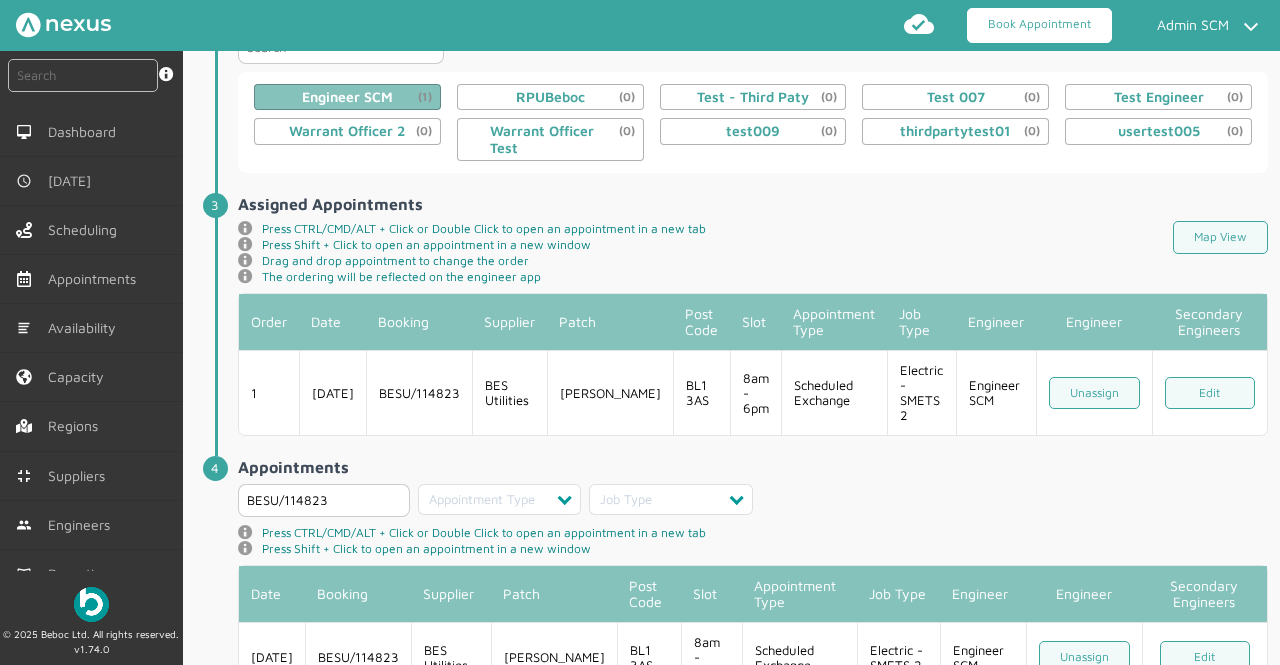 click on "Book Appointment" 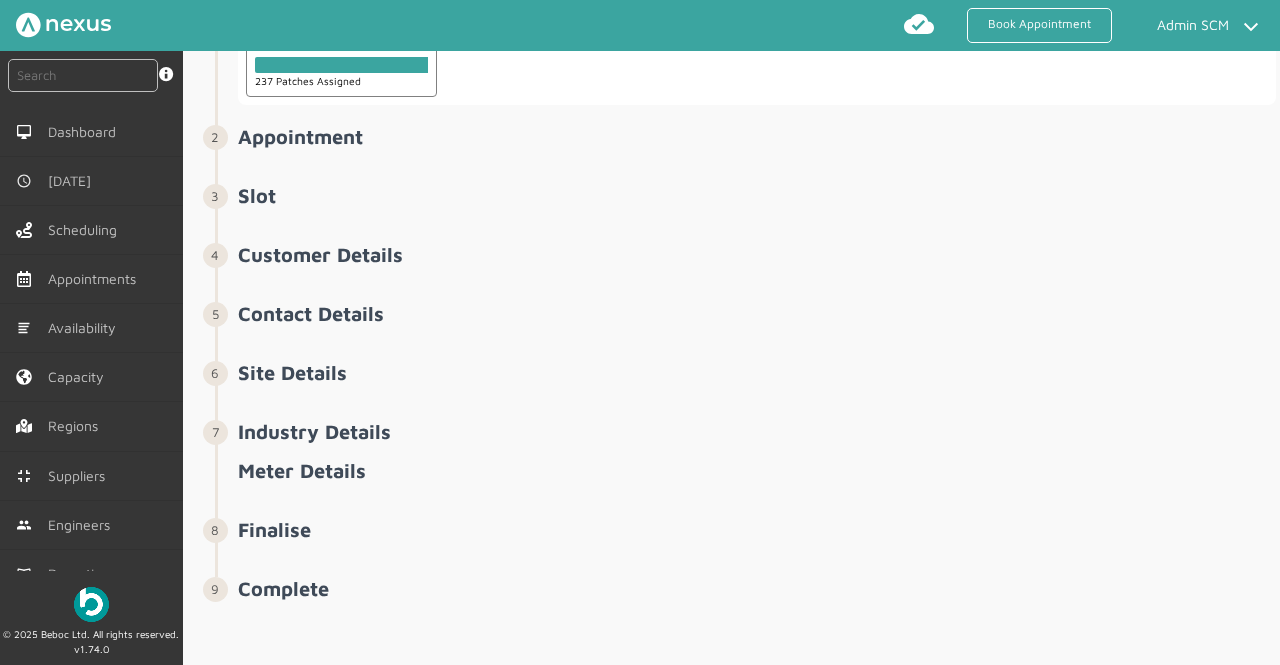 scroll, scrollTop: 0, scrollLeft: 0, axis: both 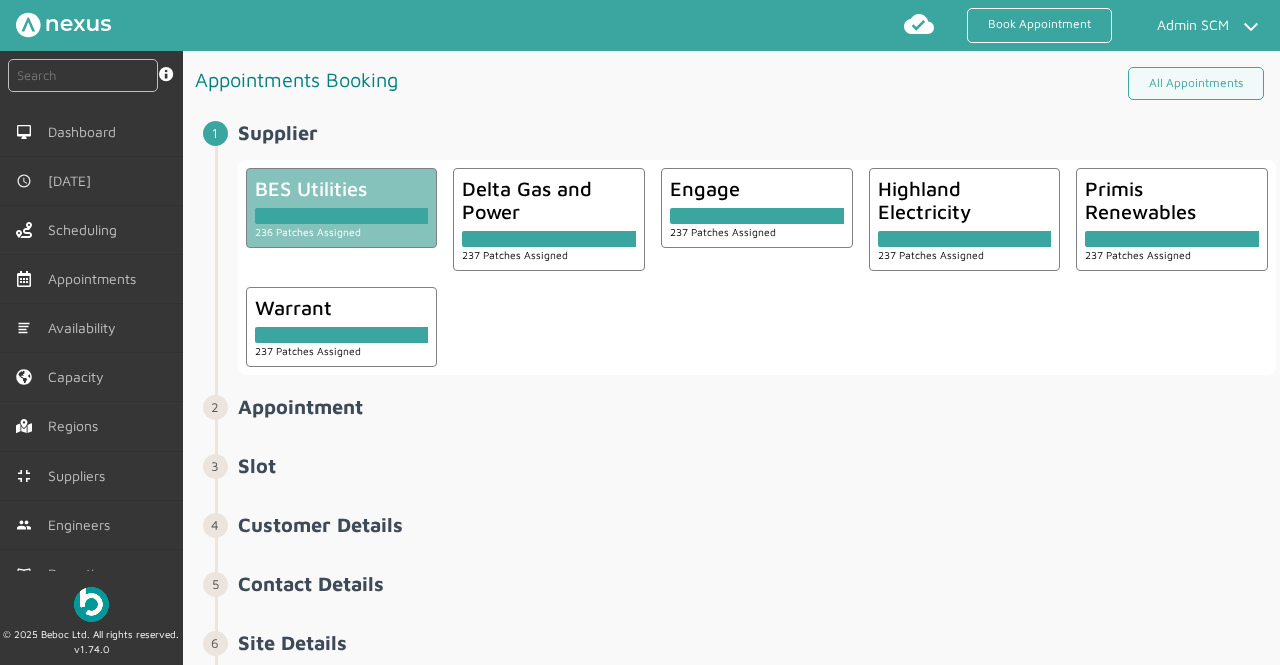 click on "BES Utilities" 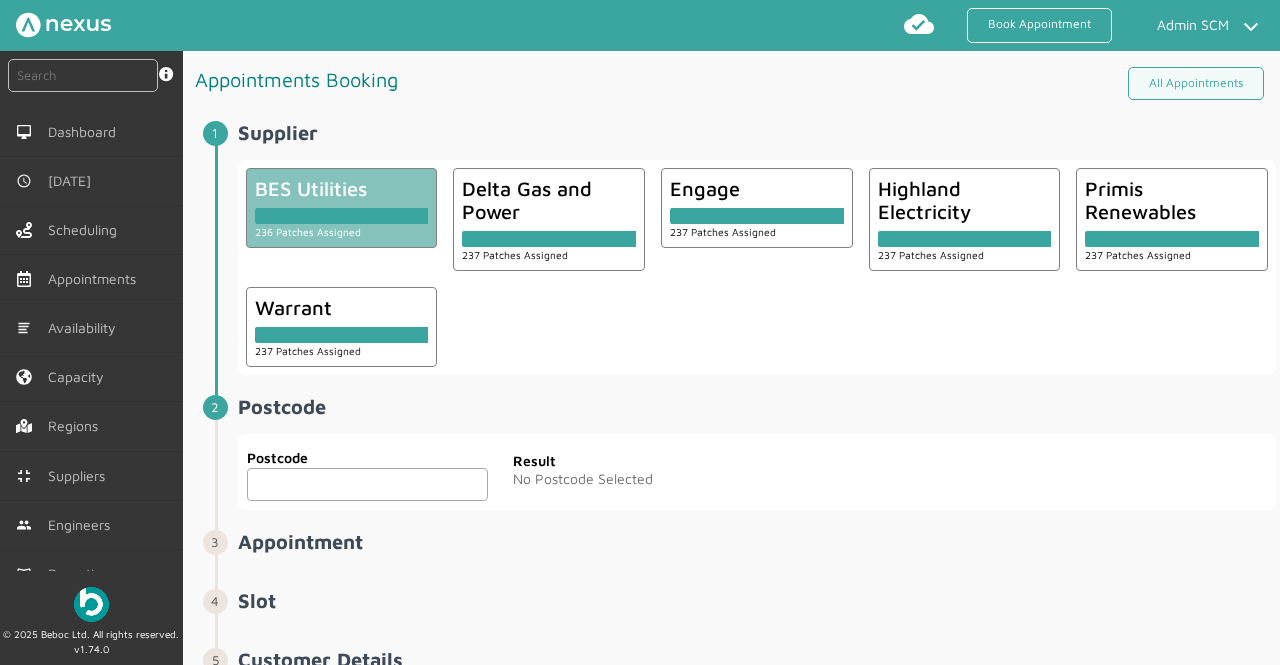 click at bounding box center (368, 484) 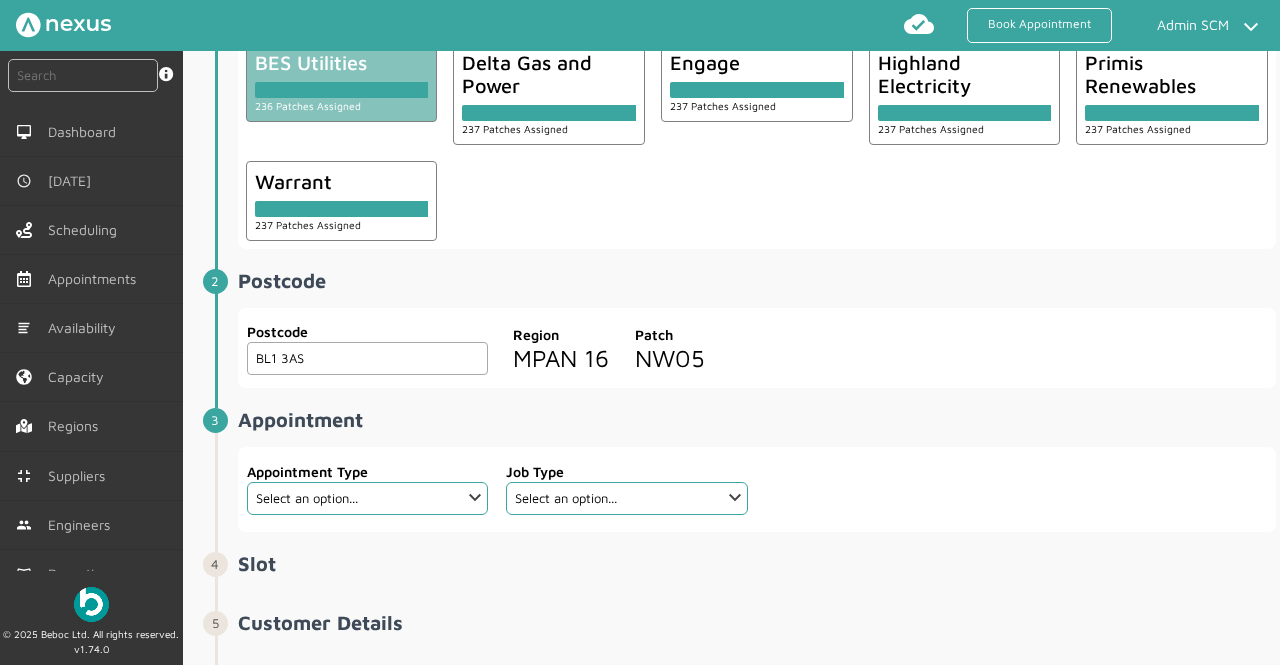 scroll, scrollTop: 133, scrollLeft: 0, axis: vertical 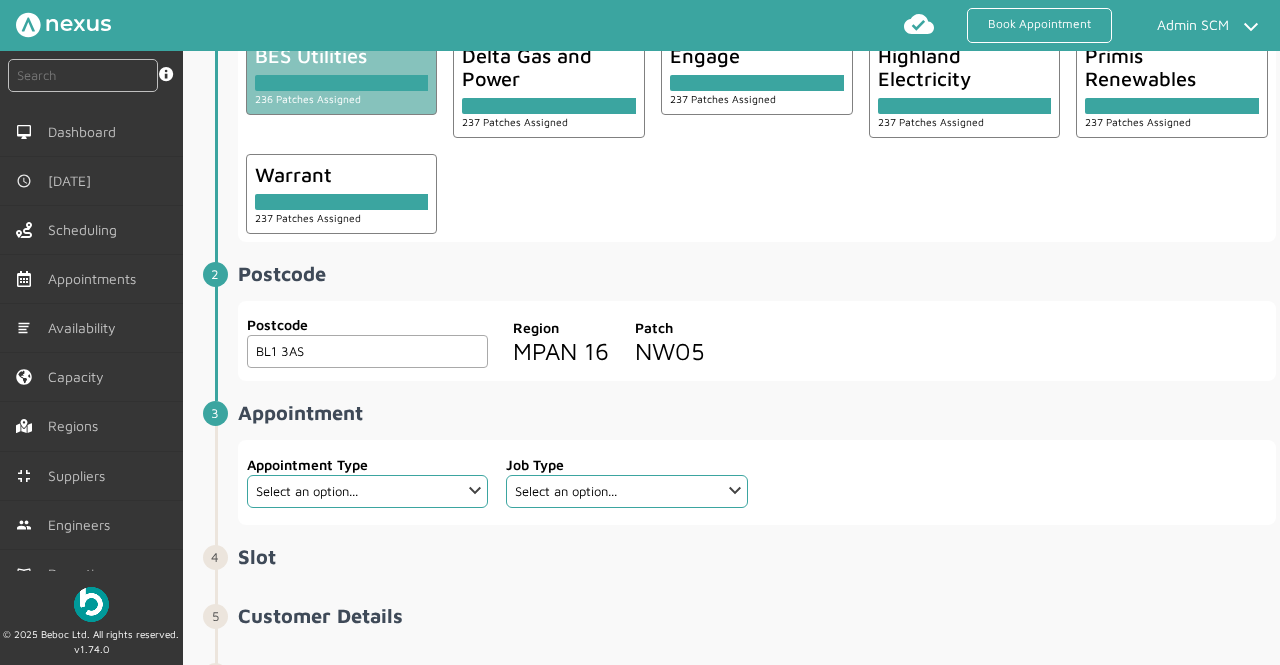 type on "BL1 3AS" 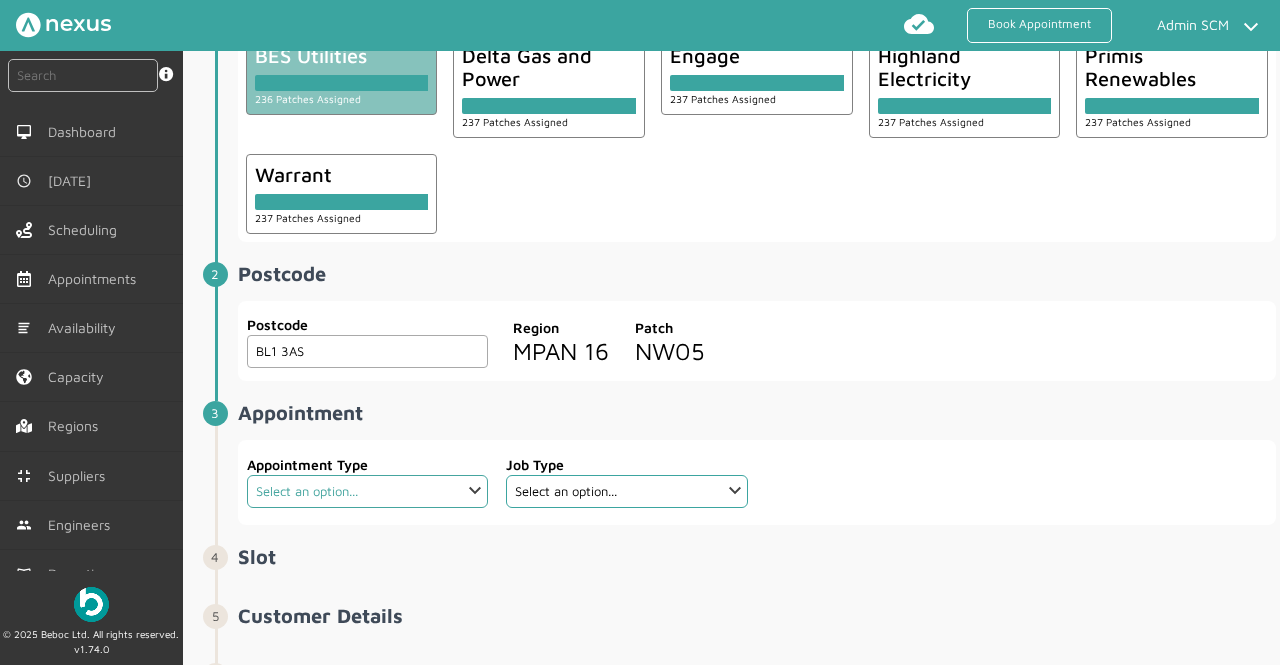 click on "Select an option... Additional Work Check Meter Electric Vehicle Emergency Exchange Emergency Investigation Emergency New Connection Half Hourly Metering Meter Removal New Connection Proactive Exchange Proactive Investigation Proactive Recommission Scheduled Exchange Scheduled Investigation Scheduled Recommission Site Investigation Site Survey Warrant Warrant Disconnect Warrant Officer" 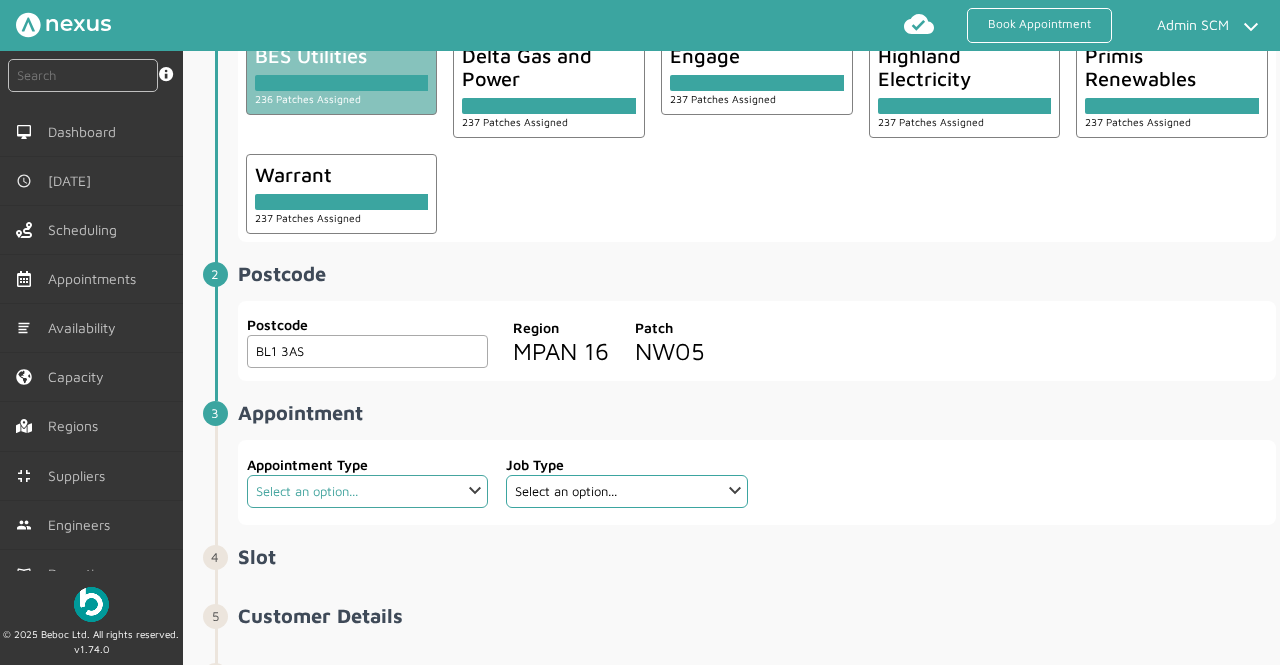select on "13: 5da647ca4fc5f258734955ce" 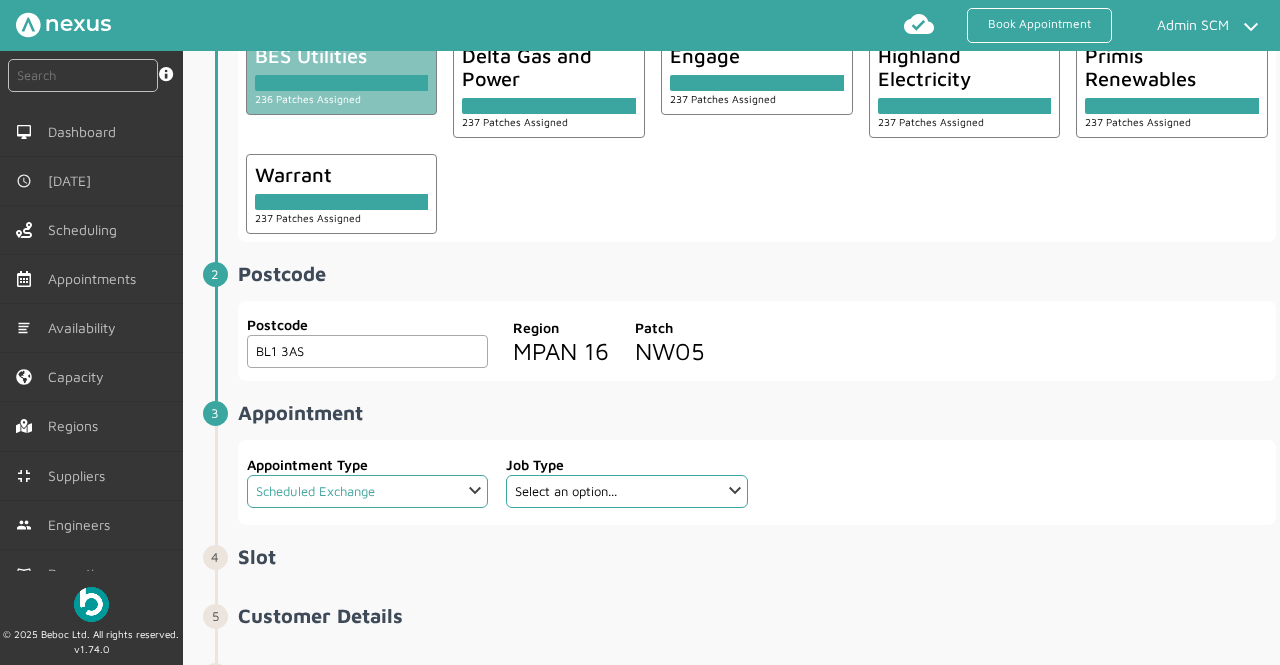 click on "Select an option... Additional Work Check Meter Electric Vehicle Emergency Exchange Emergency Investigation Emergency New Connection Half Hourly Metering Meter Removal New Connection Proactive Exchange Proactive Investigation Proactive Recommission Scheduled Exchange Scheduled Investigation Scheduled Recommission Site Investigation Site Survey Warrant Warrant Disconnect Warrant Officer" 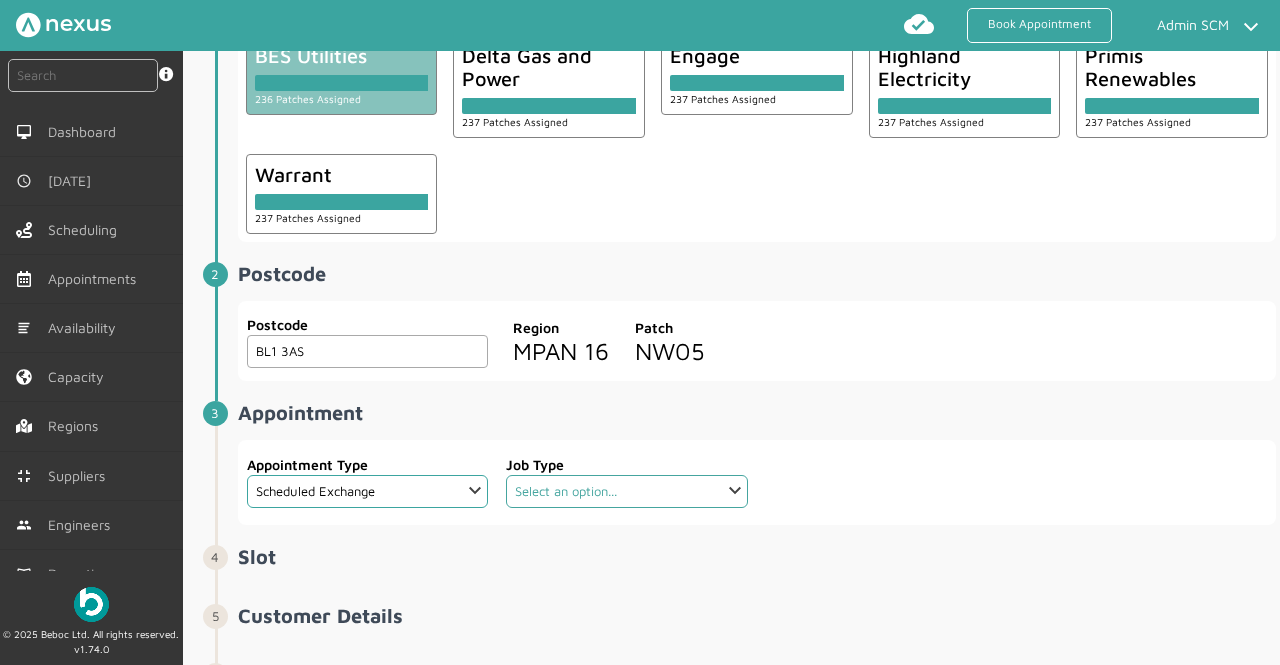 click on "Select an option... Dual Fuel Dual Fuel - SMETS 2 Electric Electric - SMETS 2 Electric RTS Electric Smets2 RTS Gas Gas - SMETS 2 Gas RTS Gas Smets2 RTS Traditional Dual Fuel Traditional Electric Traditional Electric RTS Traditional Gas Traditional Gas RTS" 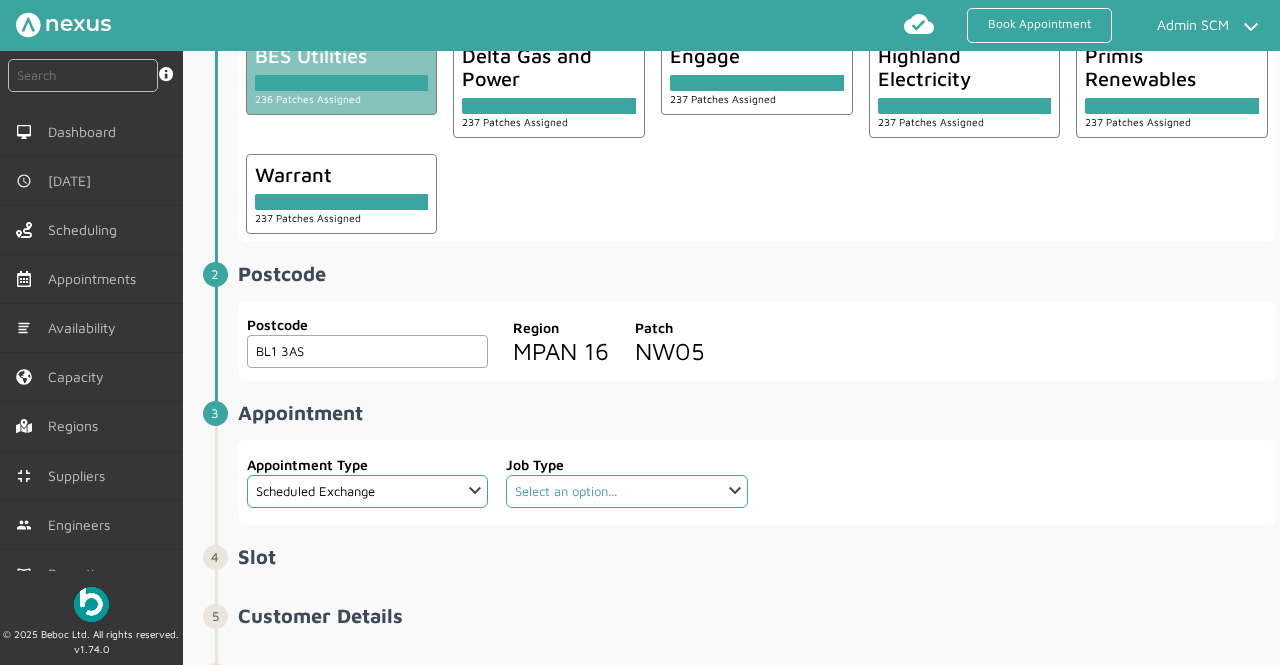 select on "8: 5cc9657c13944aebe30702af" 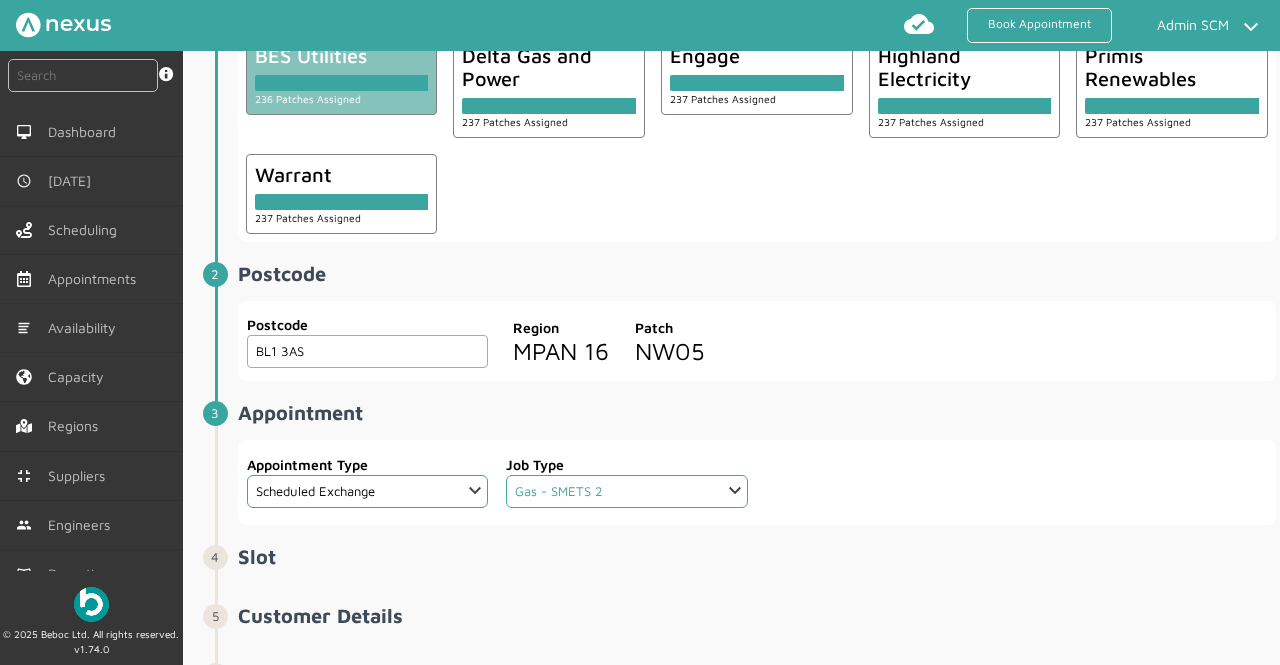 click on "Select an option... Dual Fuel Dual Fuel - SMETS 2 Electric Electric - SMETS 2 Electric RTS Electric Smets2 RTS Gas Gas - SMETS 2 Gas RTS Gas Smets2 RTS Traditional Dual Fuel Traditional Electric Traditional Electric RTS Traditional Gas Traditional Gas RTS" 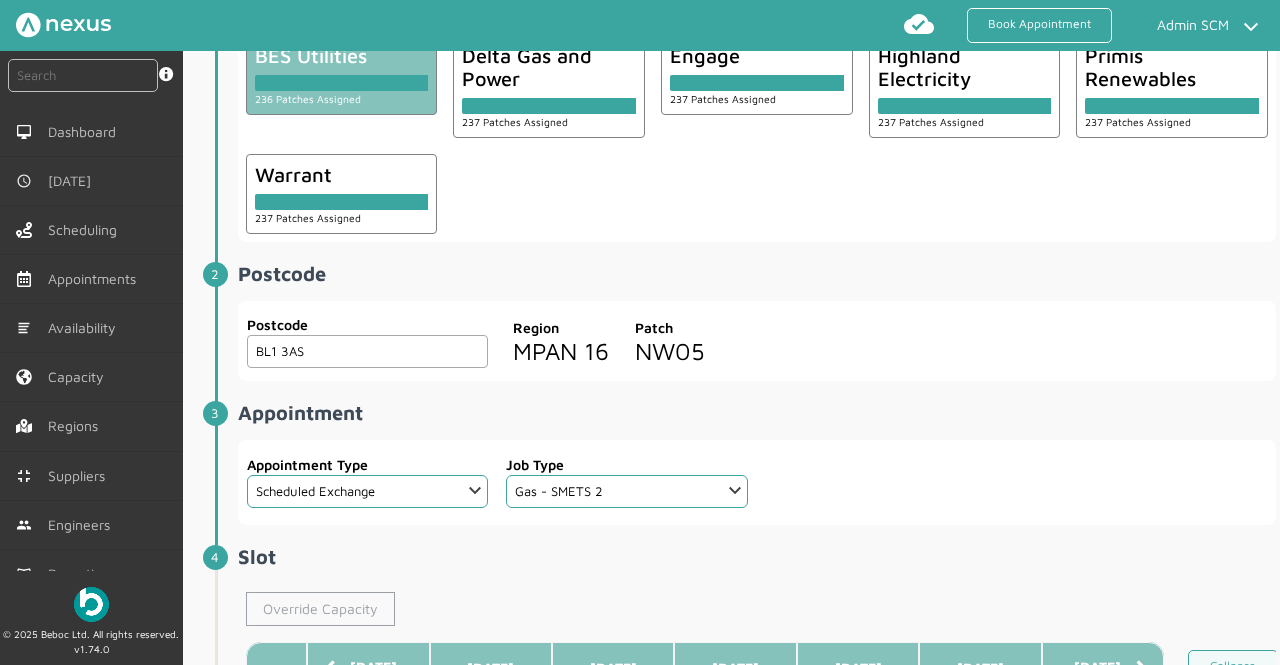 click on "Override Capacity" 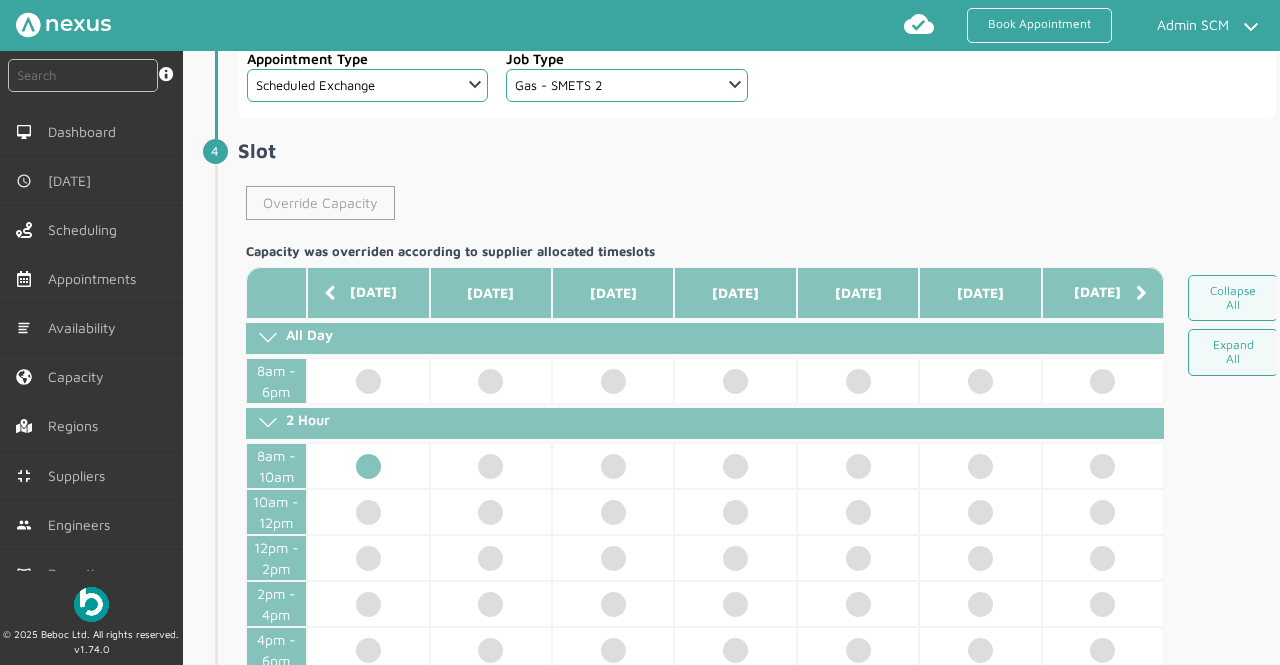 scroll, scrollTop: 540, scrollLeft: 0, axis: vertical 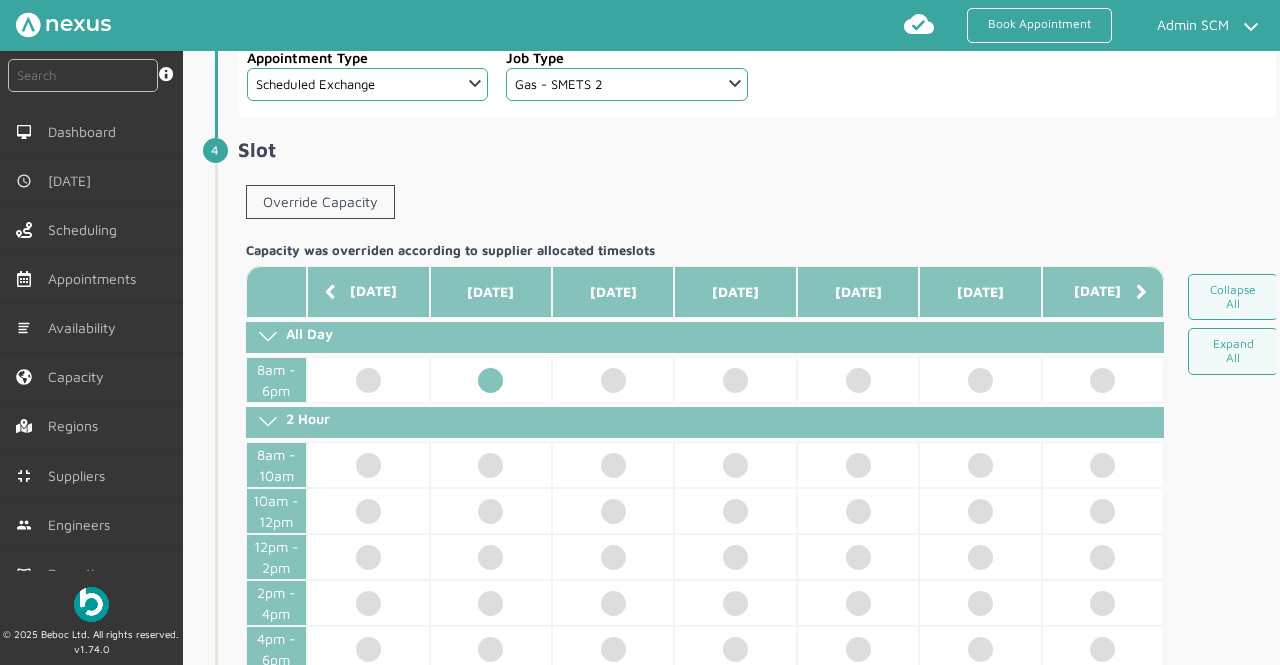 click 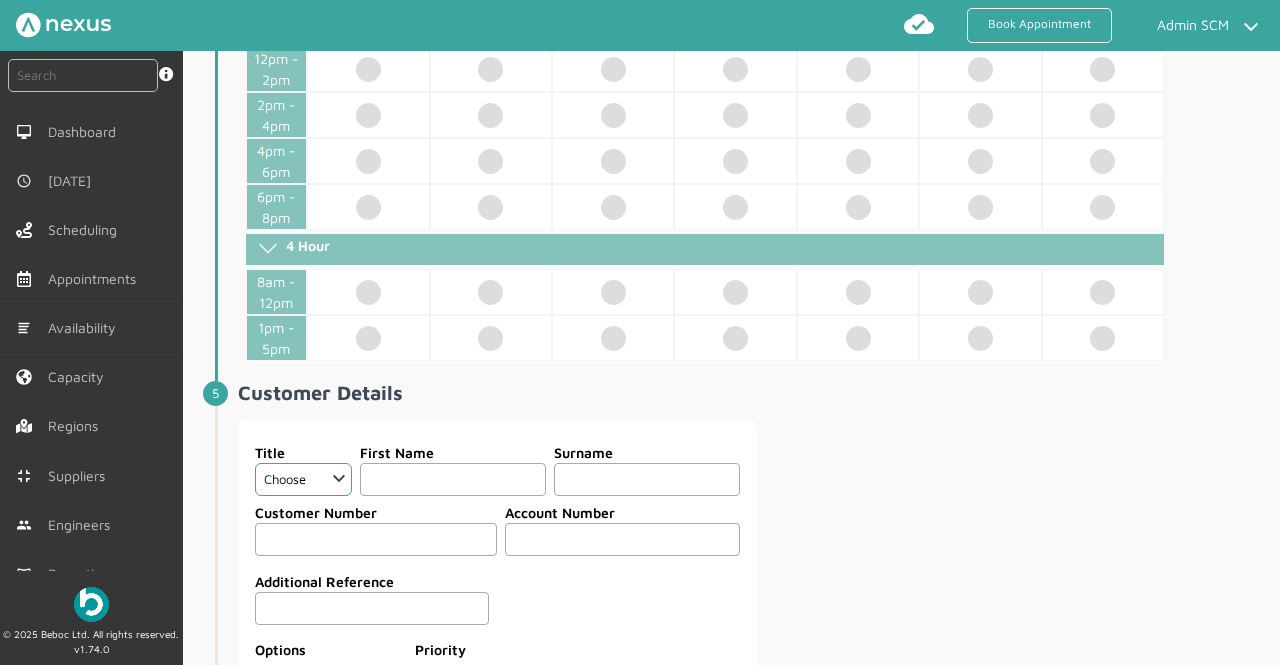 scroll, scrollTop: 1101, scrollLeft: 0, axis: vertical 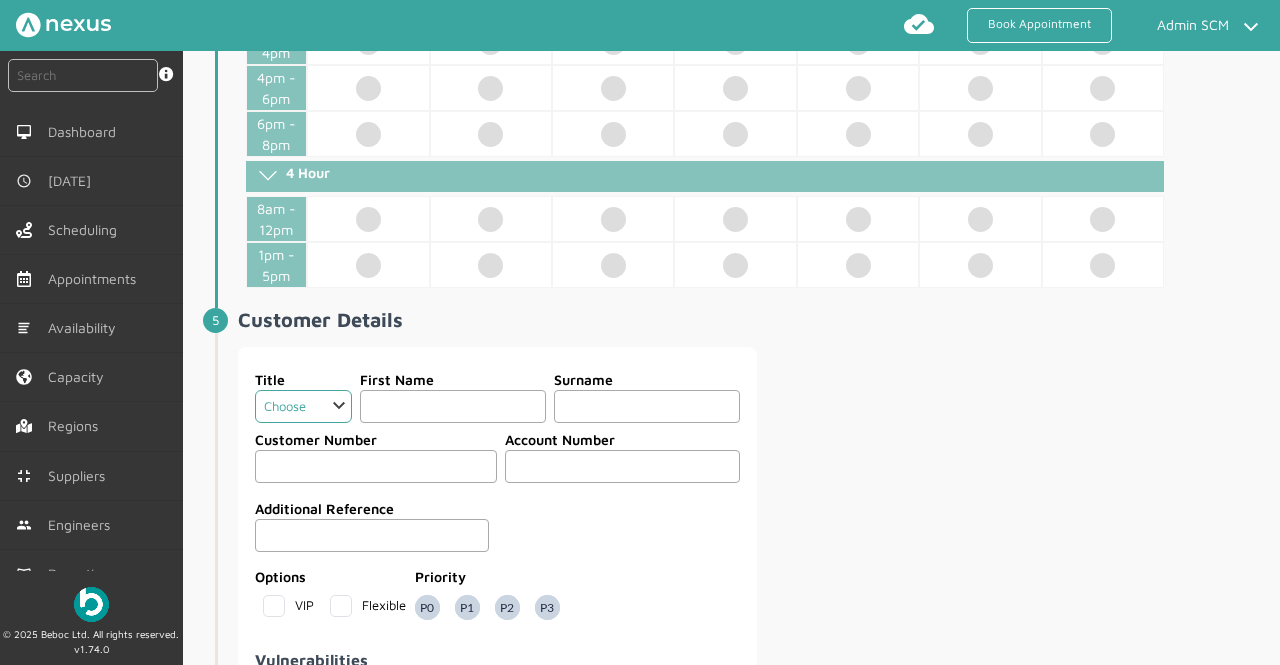 click on "Choose Dr Mr Mrs Miss Ms [PERSON_NAME][DEMOGRAPHIC_DATA]" 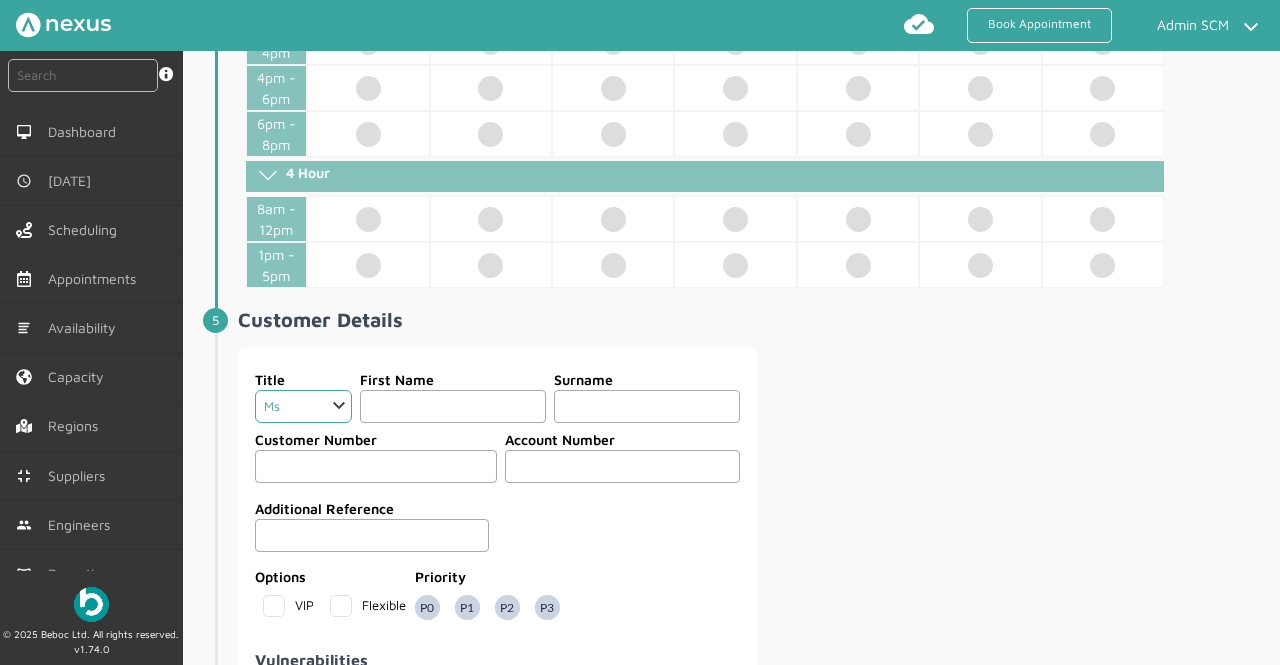 click on "Choose Dr Mr Mrs Miss Ms [PERSON_NAME][DEMOGRAPHIC_DATA]" 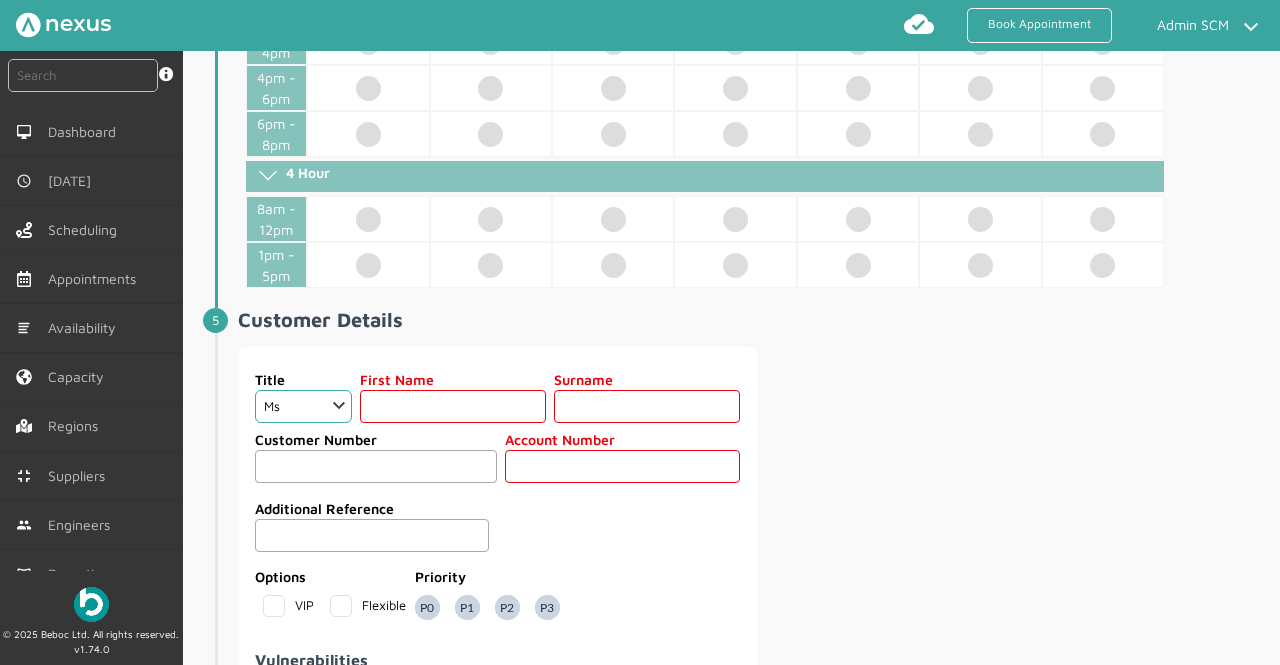 click 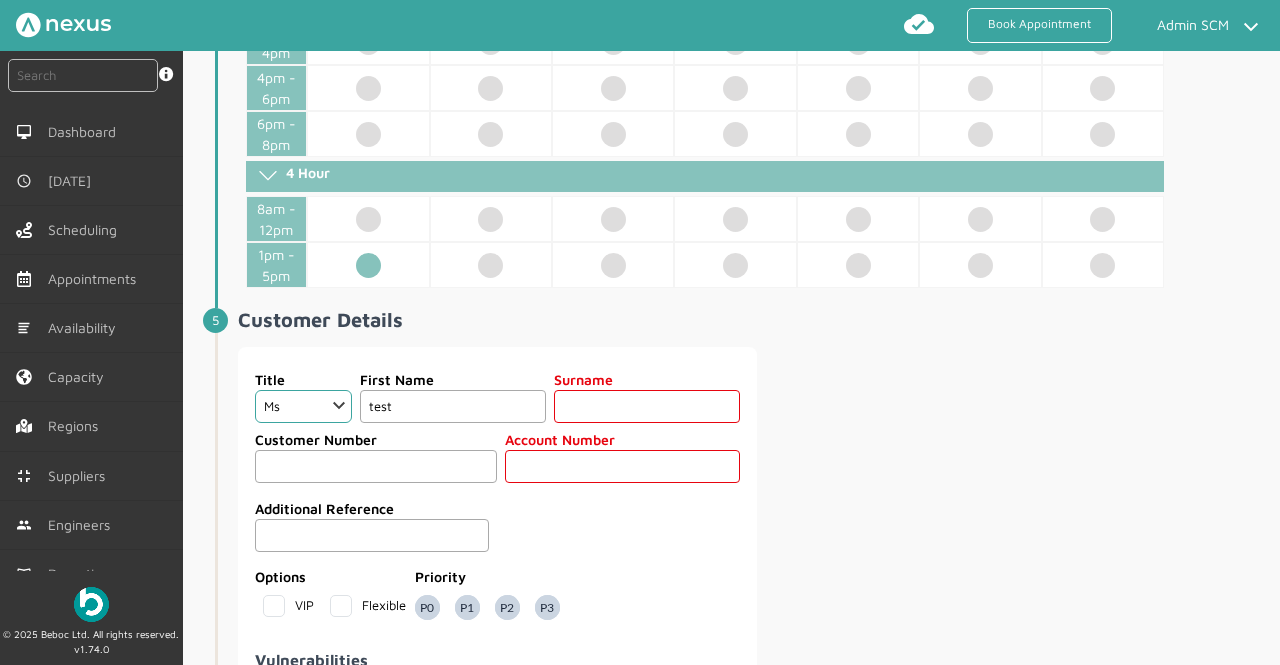 type on "test" 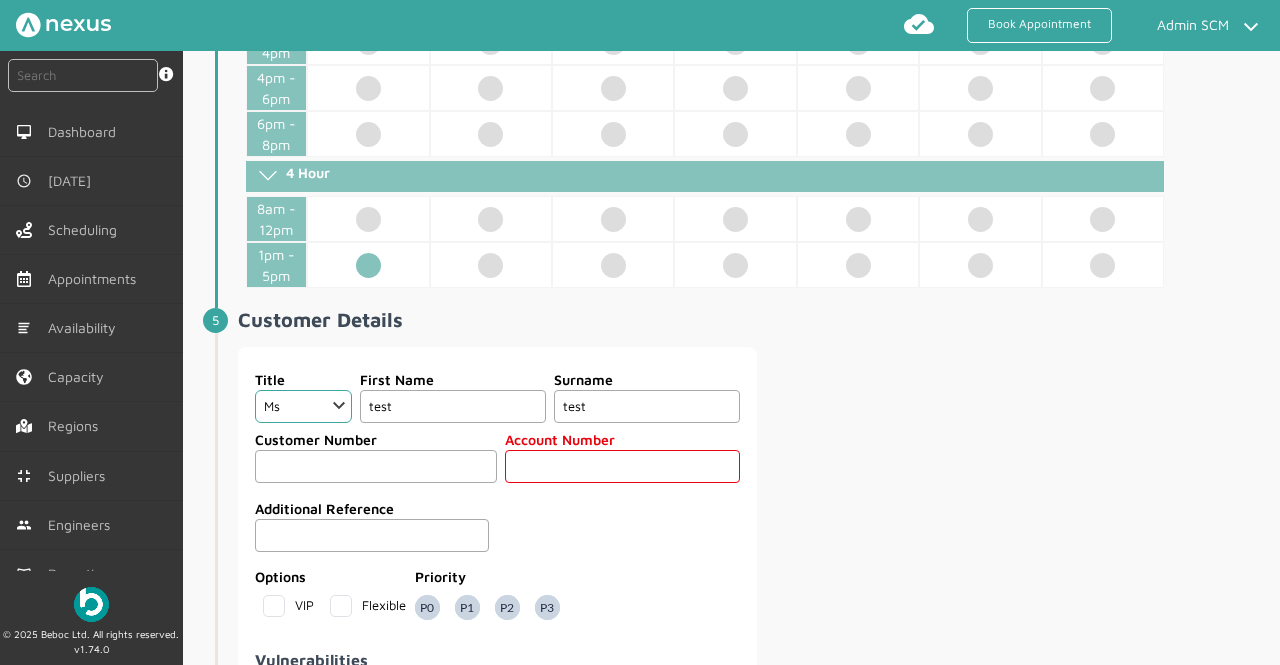 type on "test" 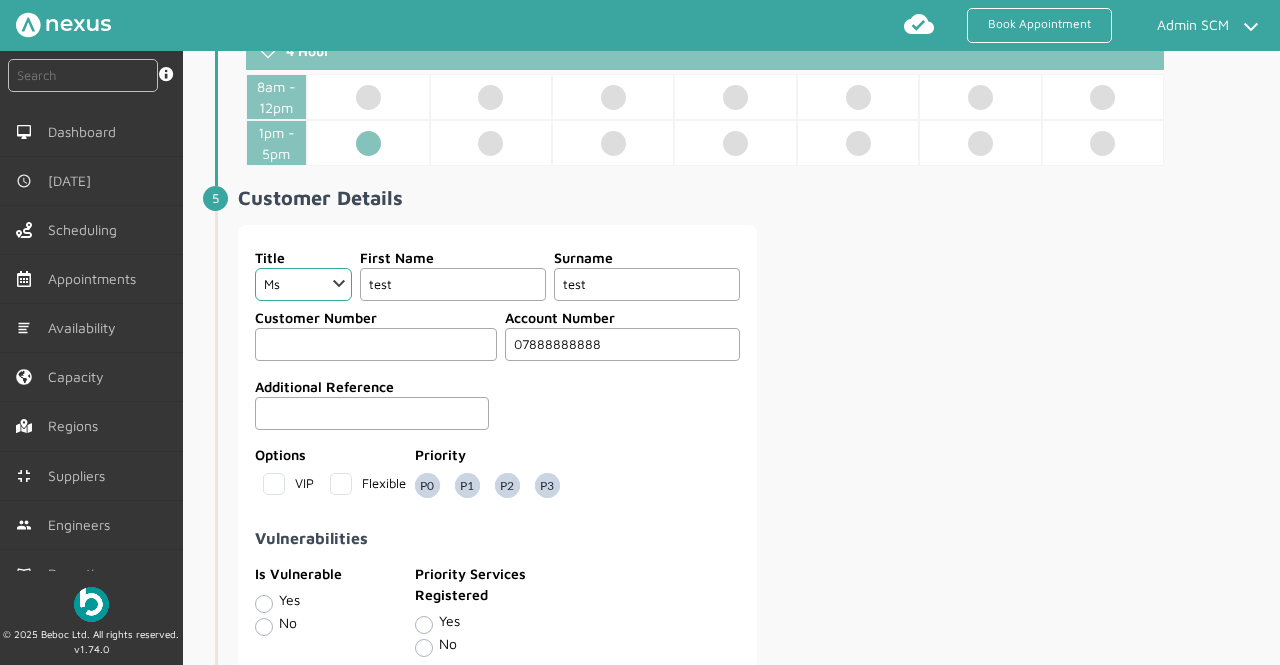 scroll, scrollTop: 1239, scrollLeft: 0, axis: vertical 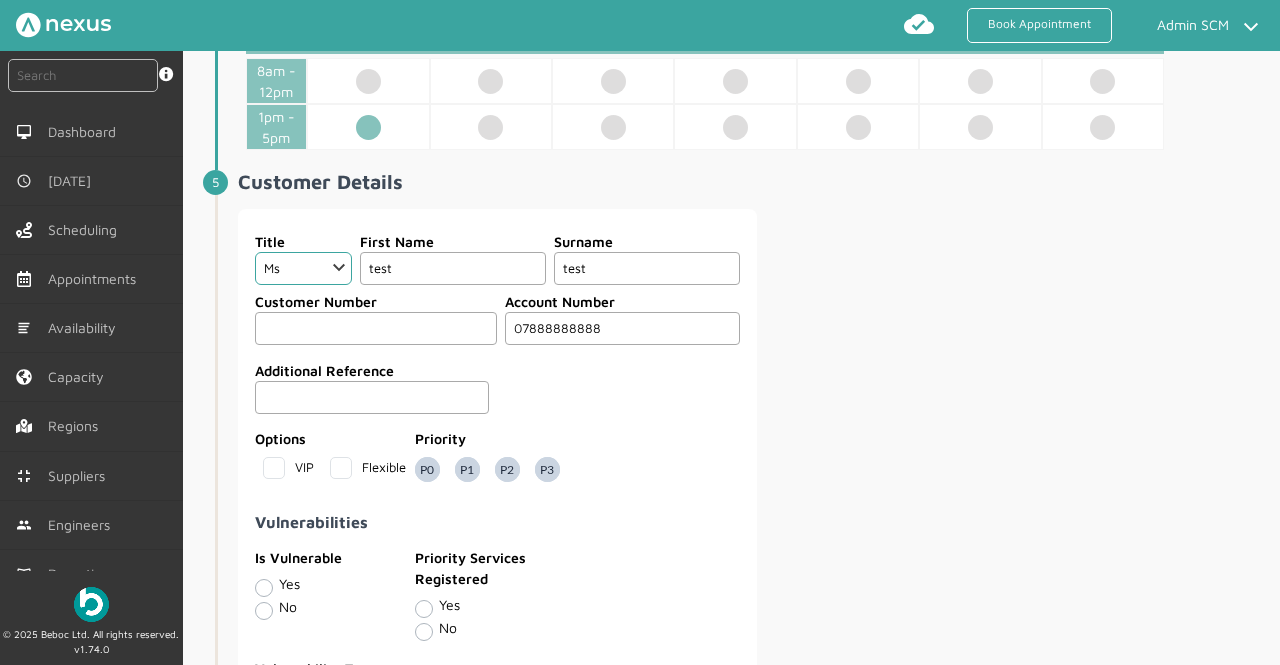 type on "07888888888" 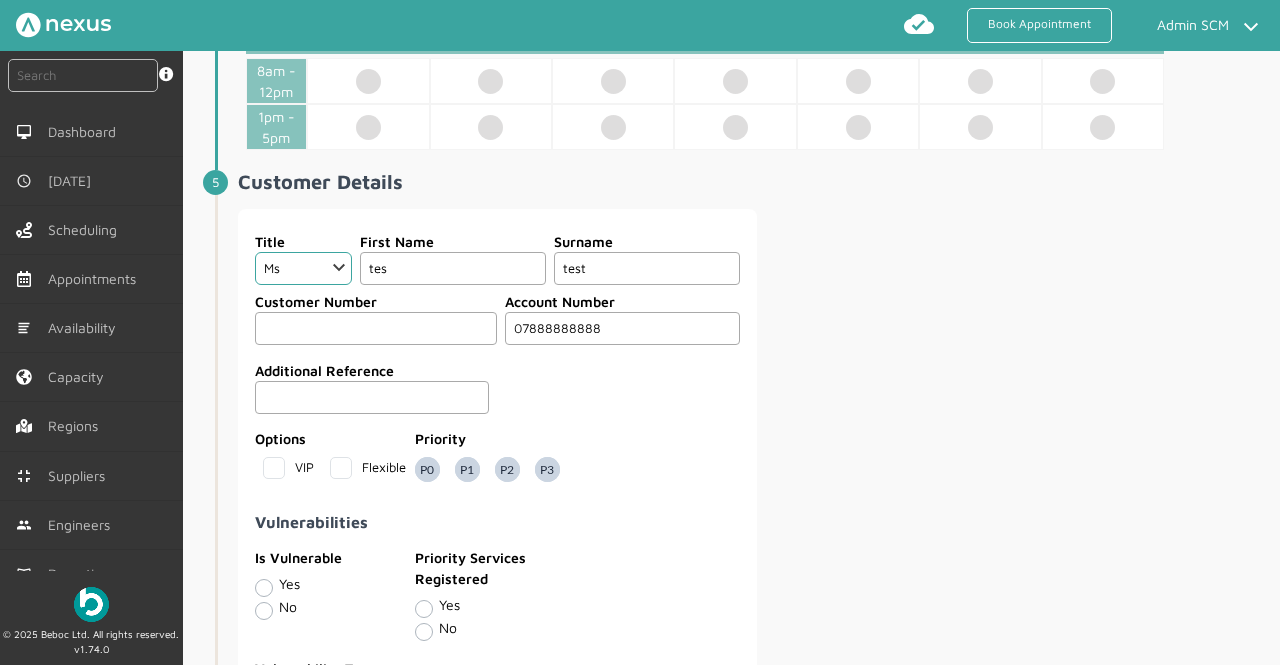 type on "tes" 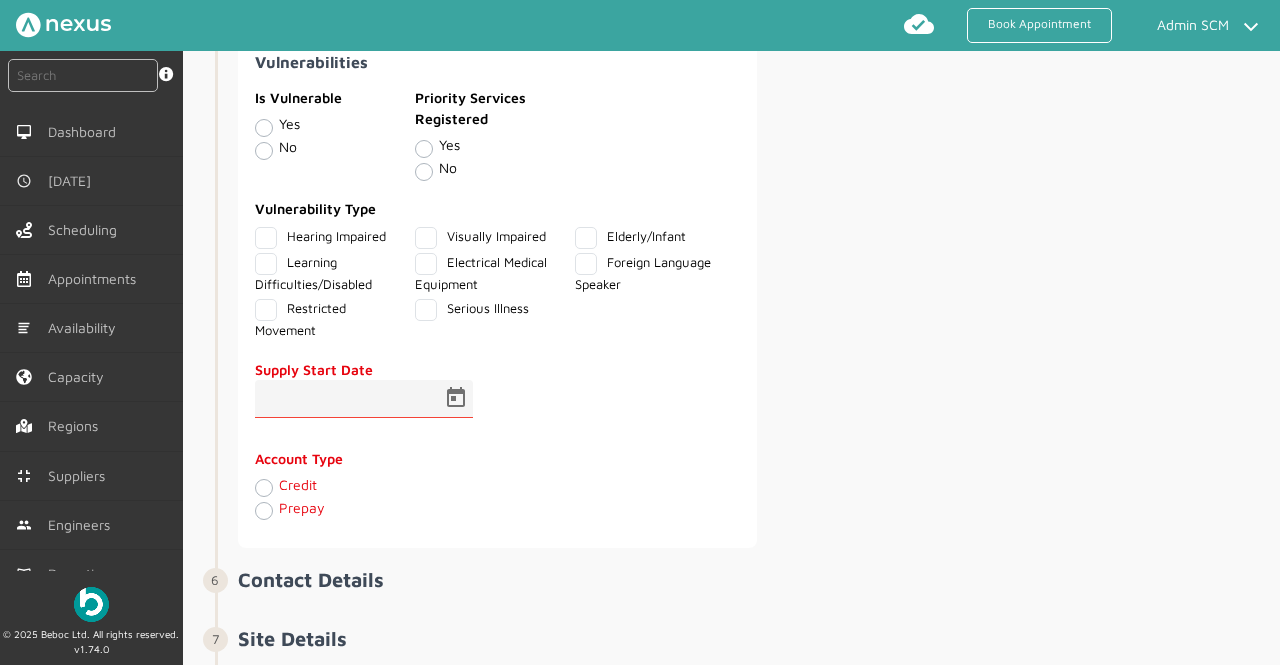 scroll, scrollTop: 1700, scrollLeft: 0, axis: vertical 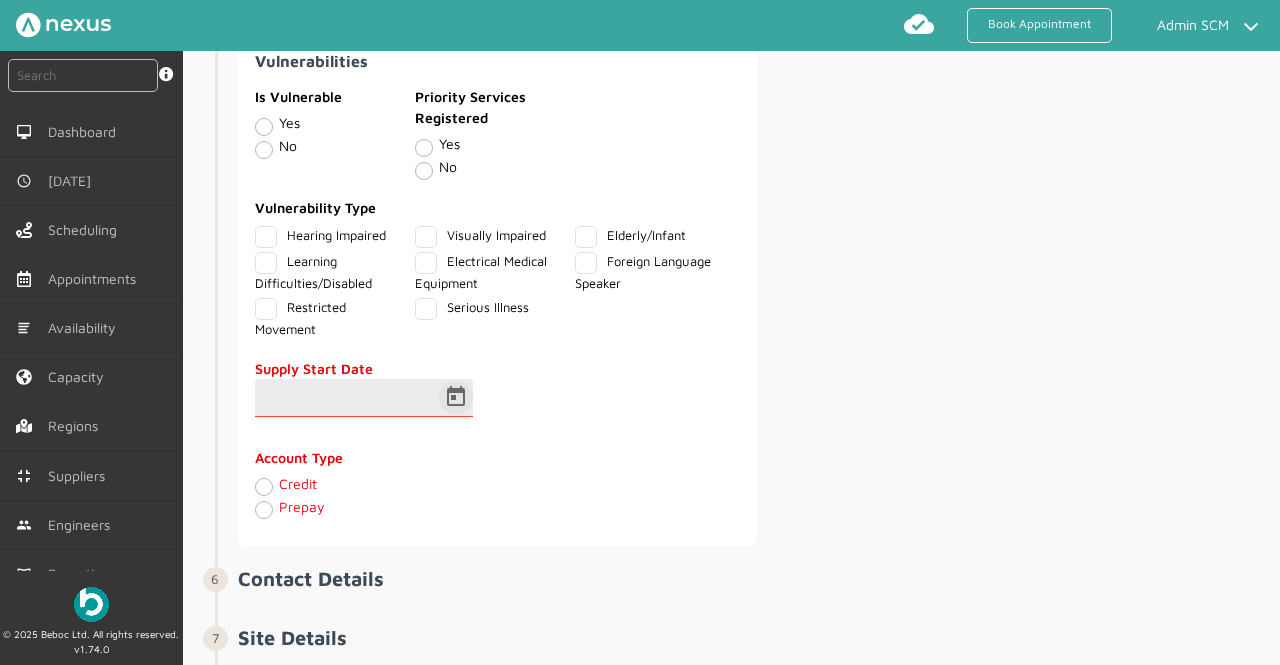 type on "433" 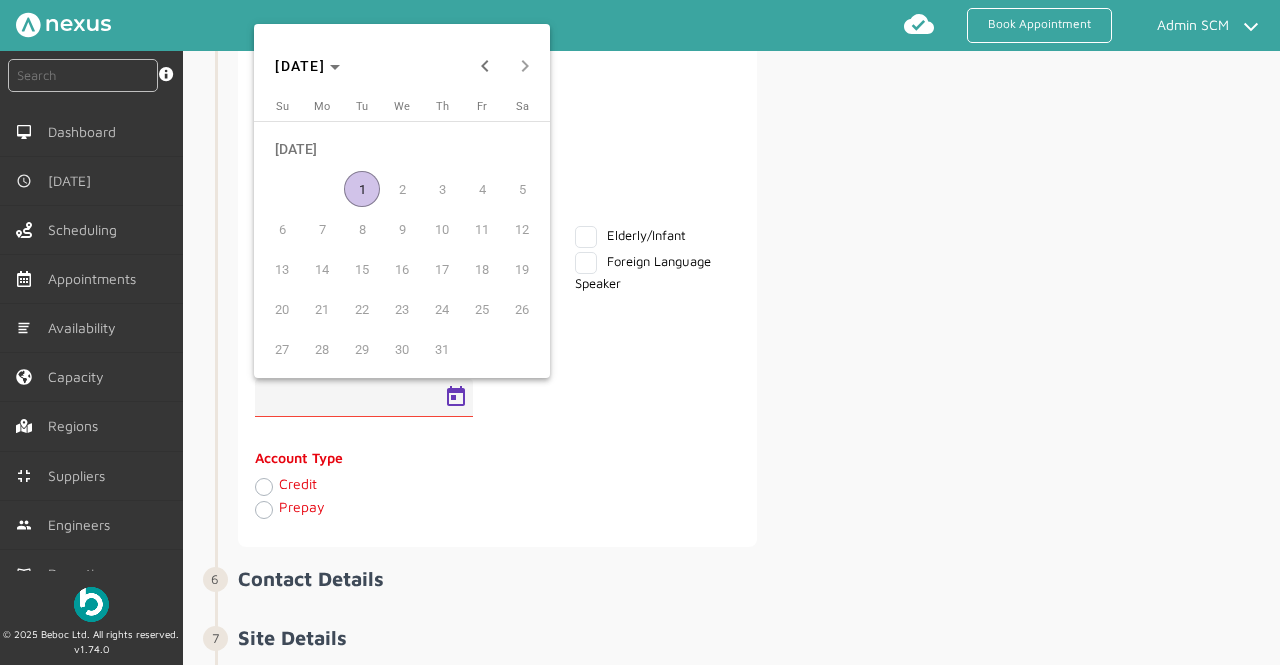 click on "1" at bounding box center (362, 189) 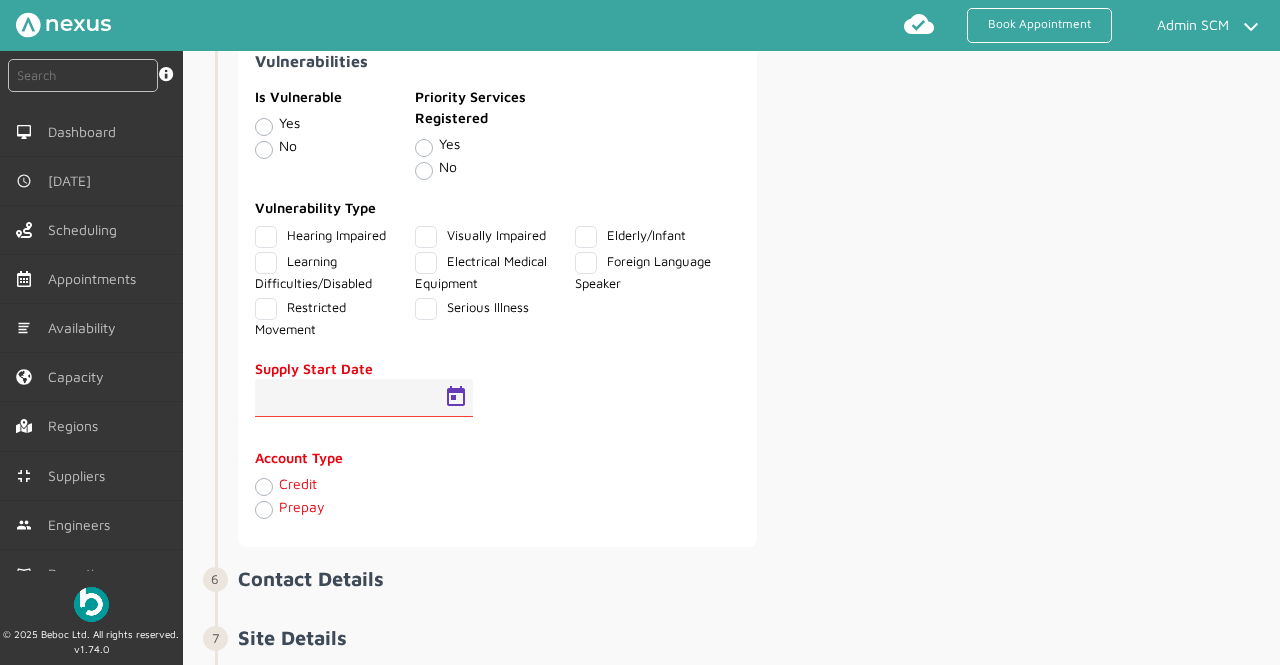 type on "[DATE]" 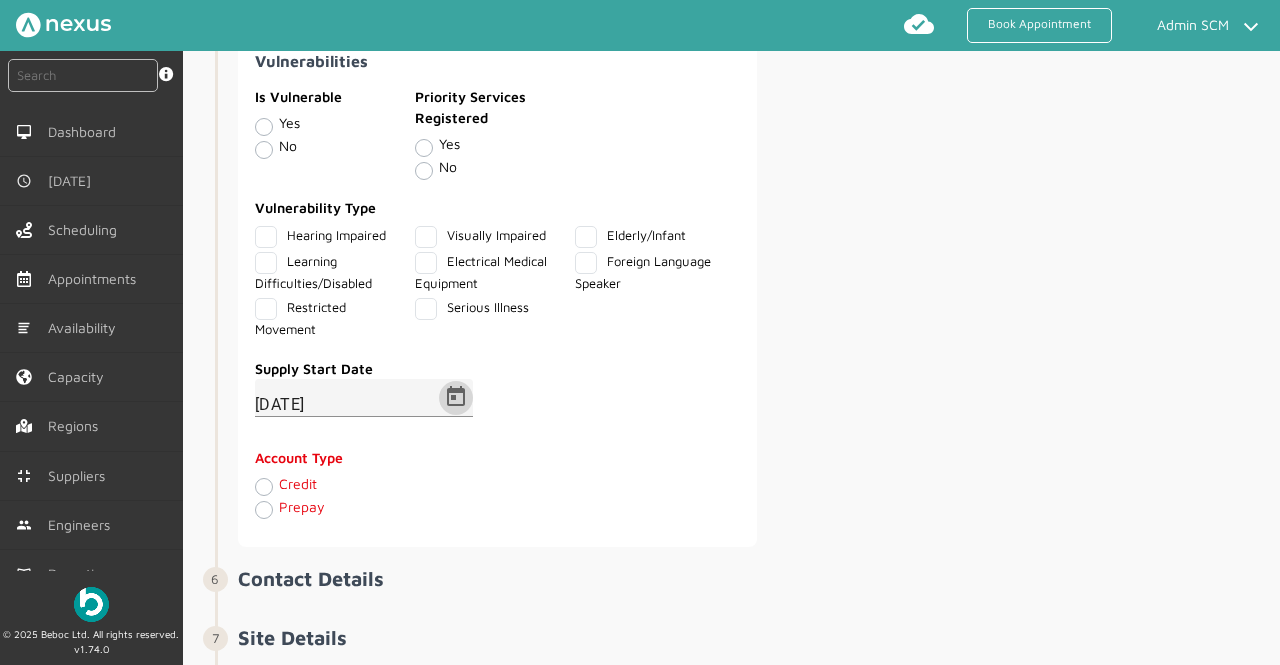 click on "Credit" 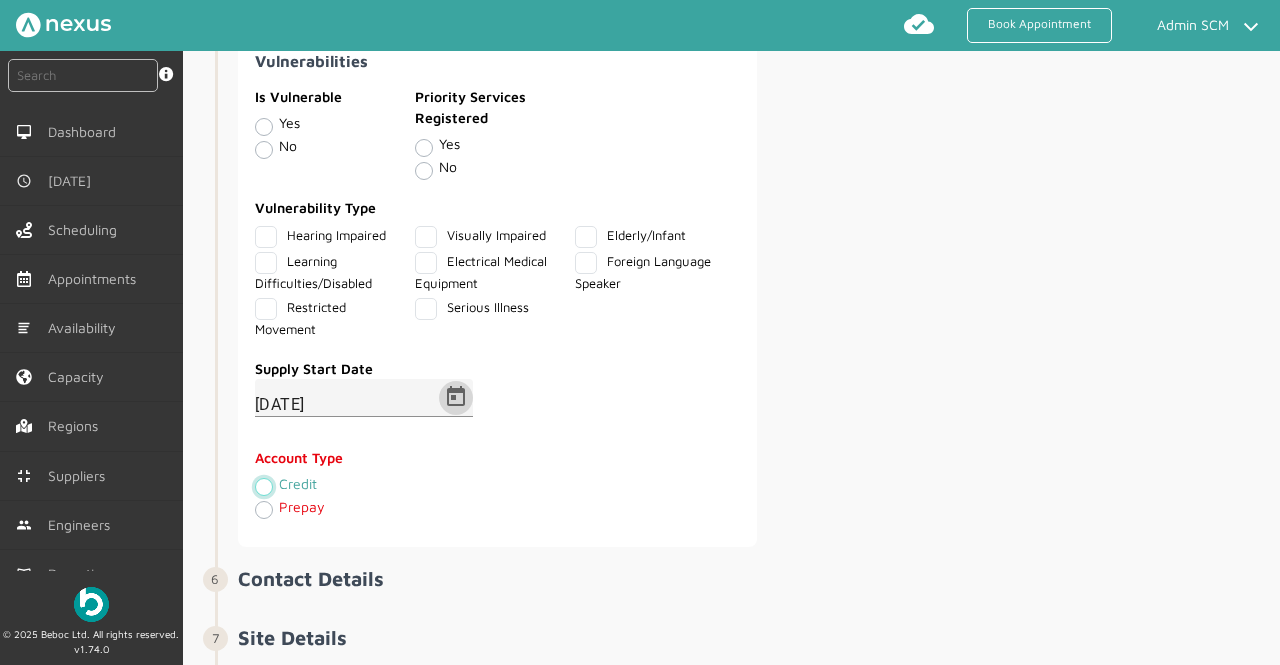 click on "Credit" at bounding box center (263, 486) 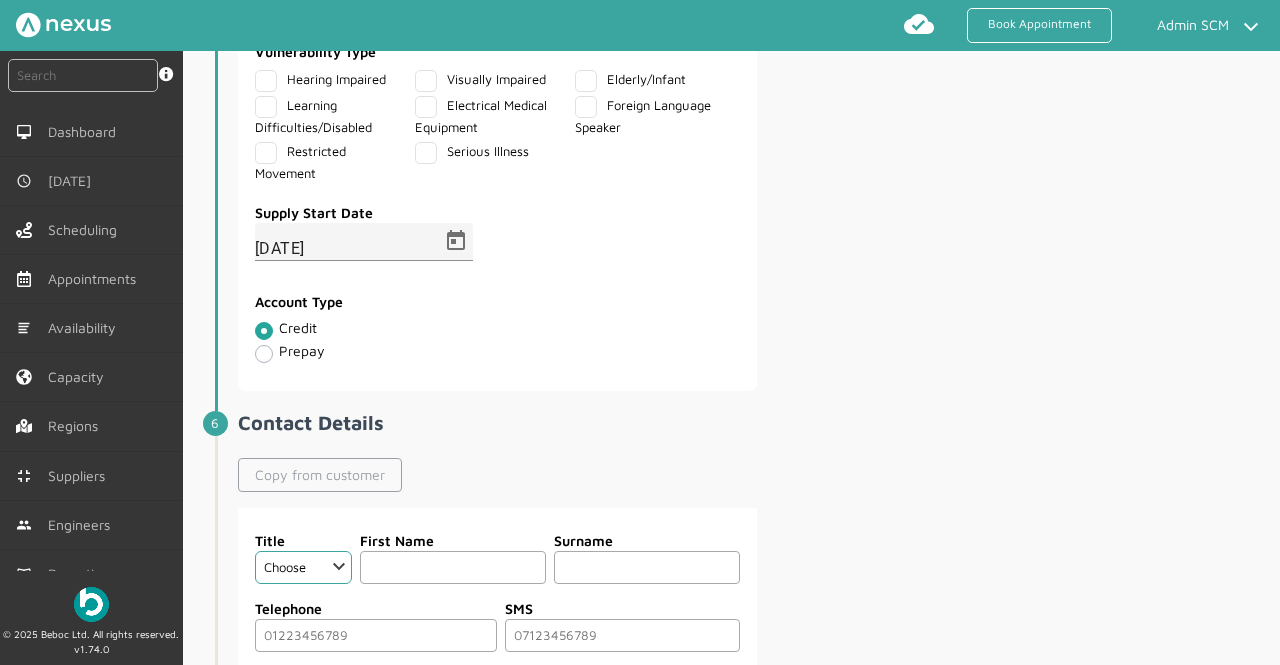 click on "Copy from customer" 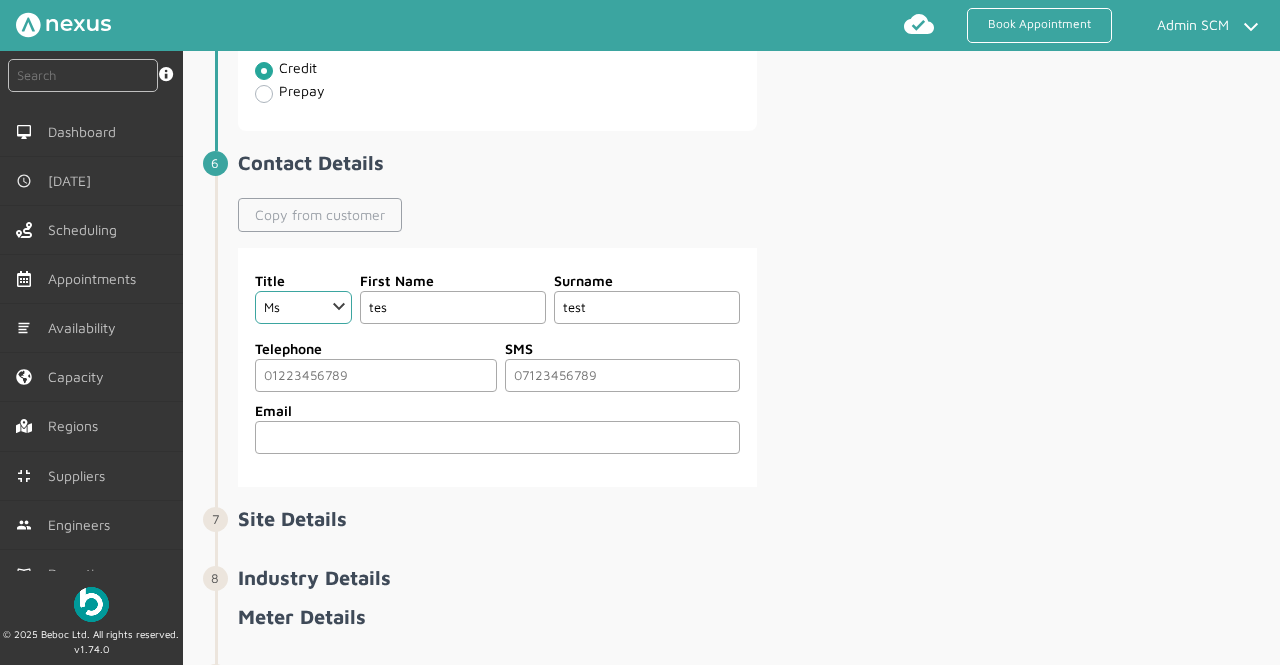 scroll, scrollTop: 2153, scrollLeft: 0, axis: vertical 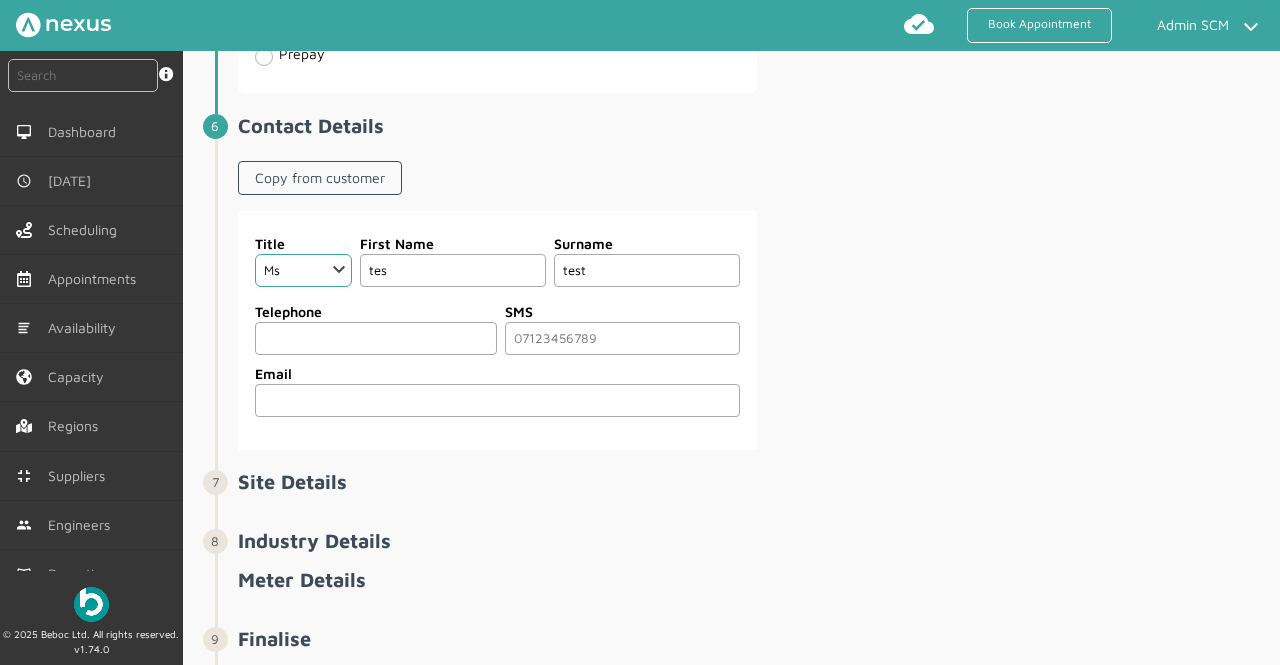 click 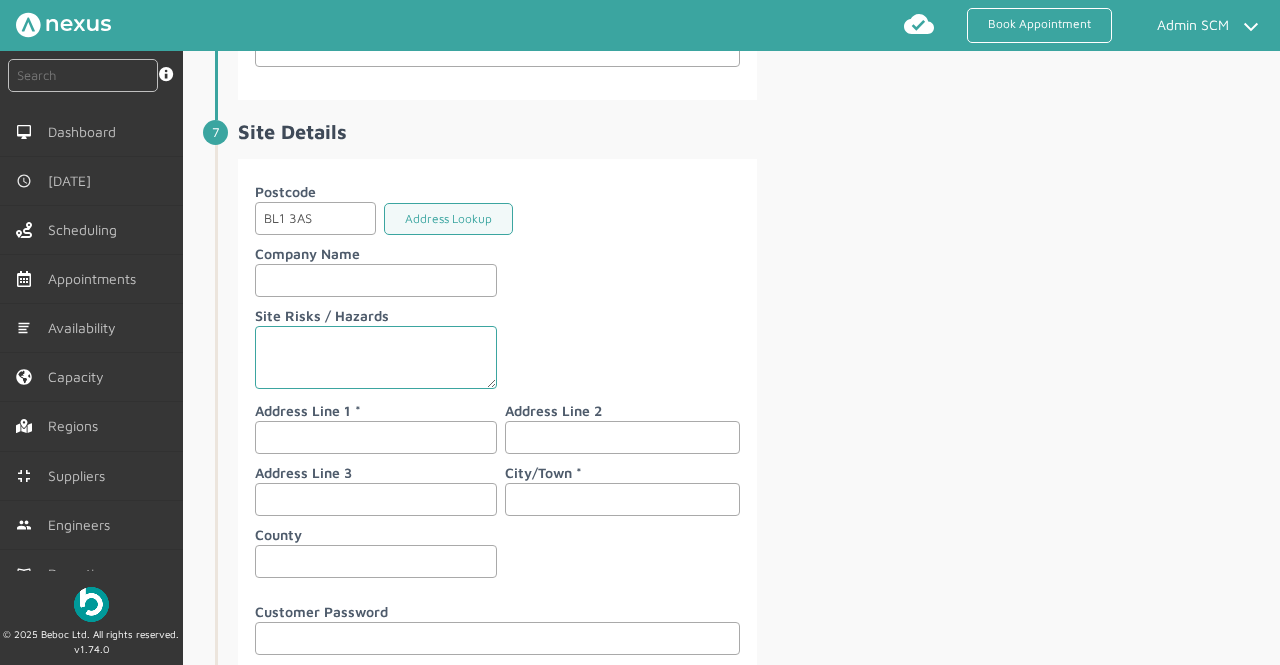 scroll, scrollTop: 2511, scrollLeft: 0, axis: vertical 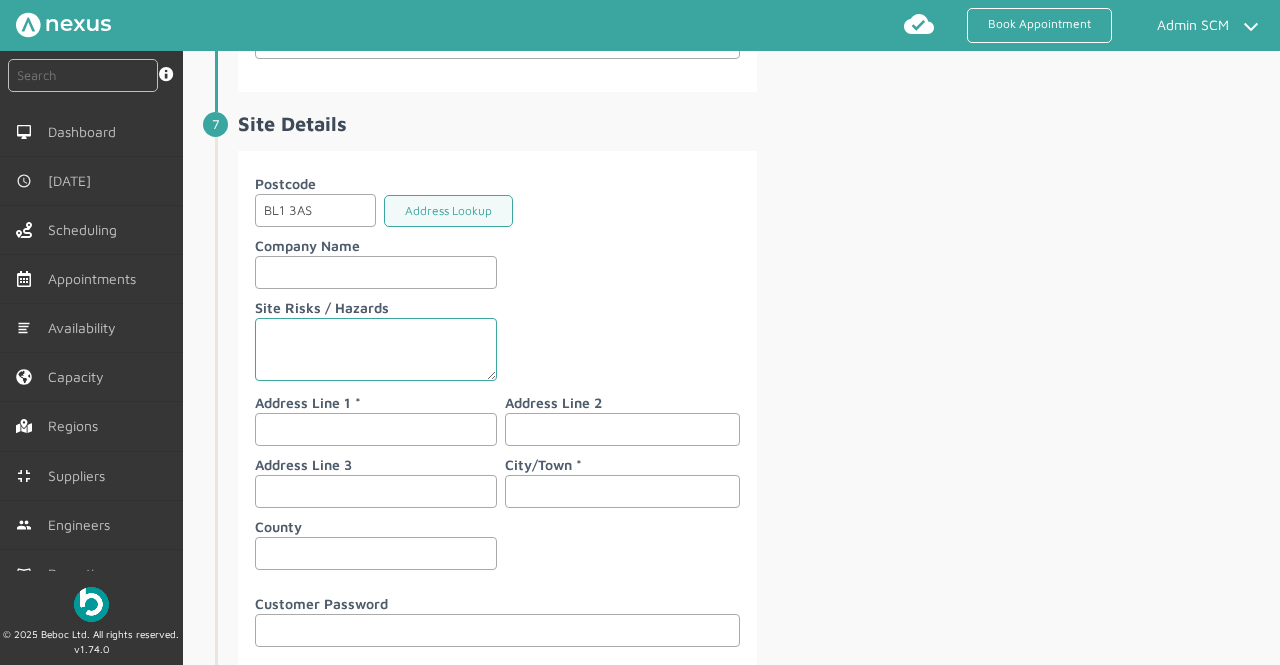type on "07888888888" 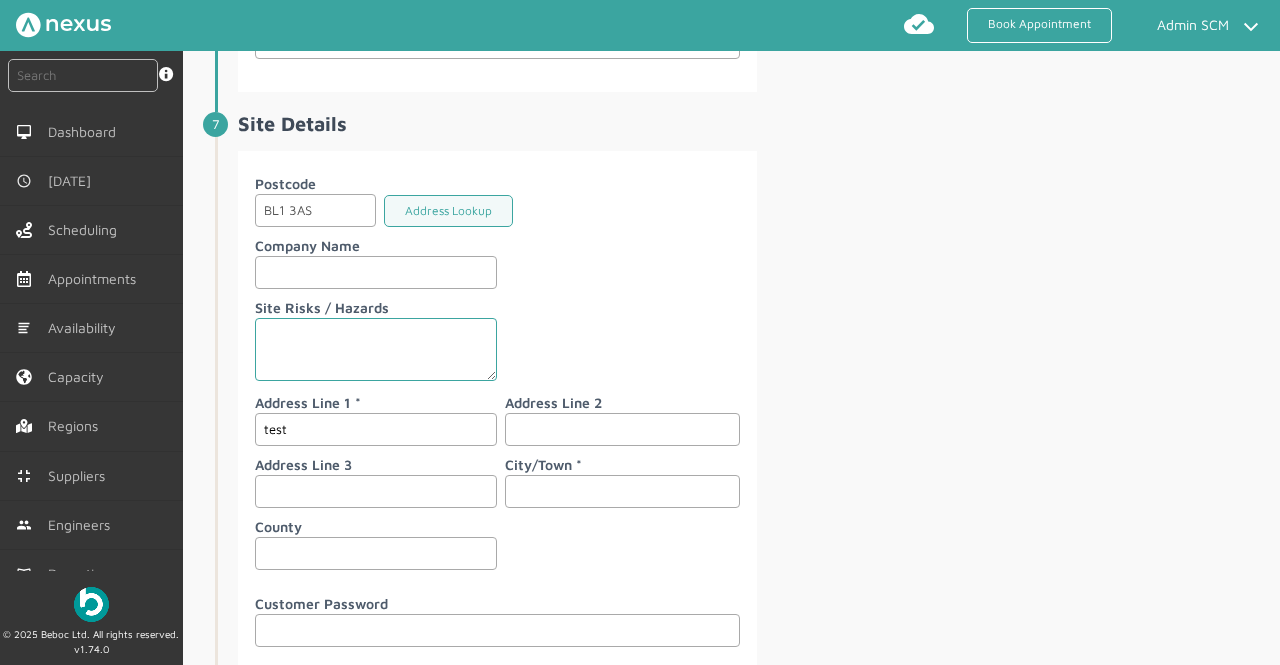 type on "test" 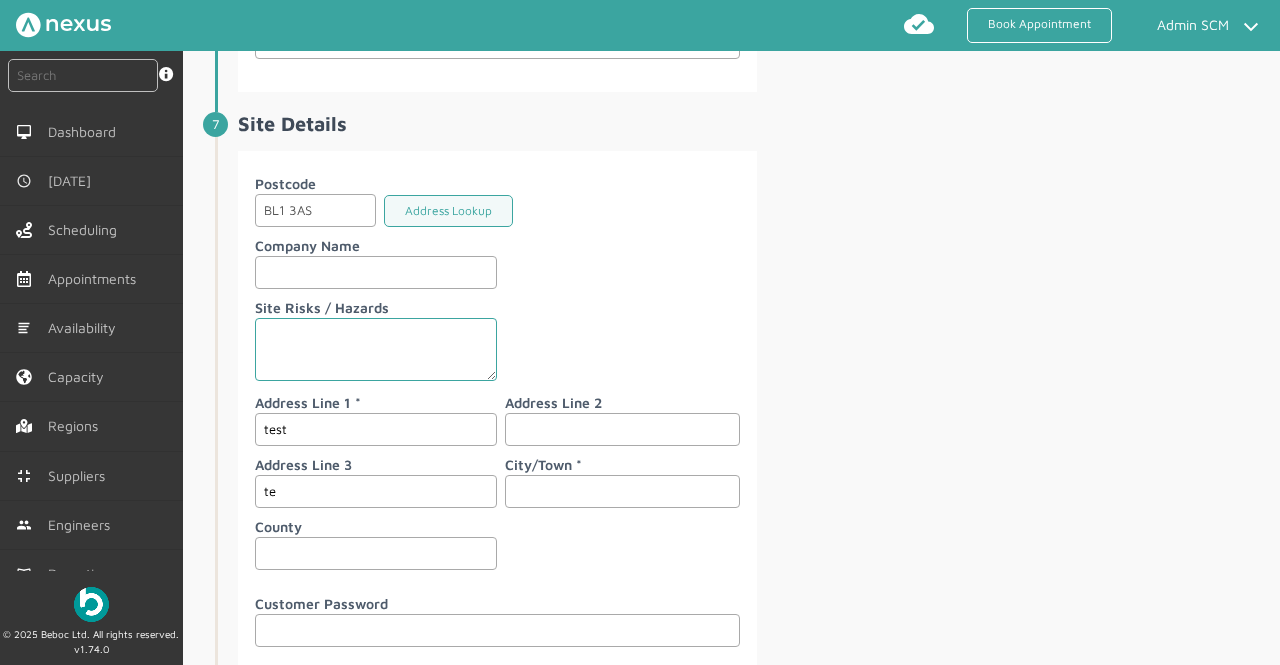 type on "te" 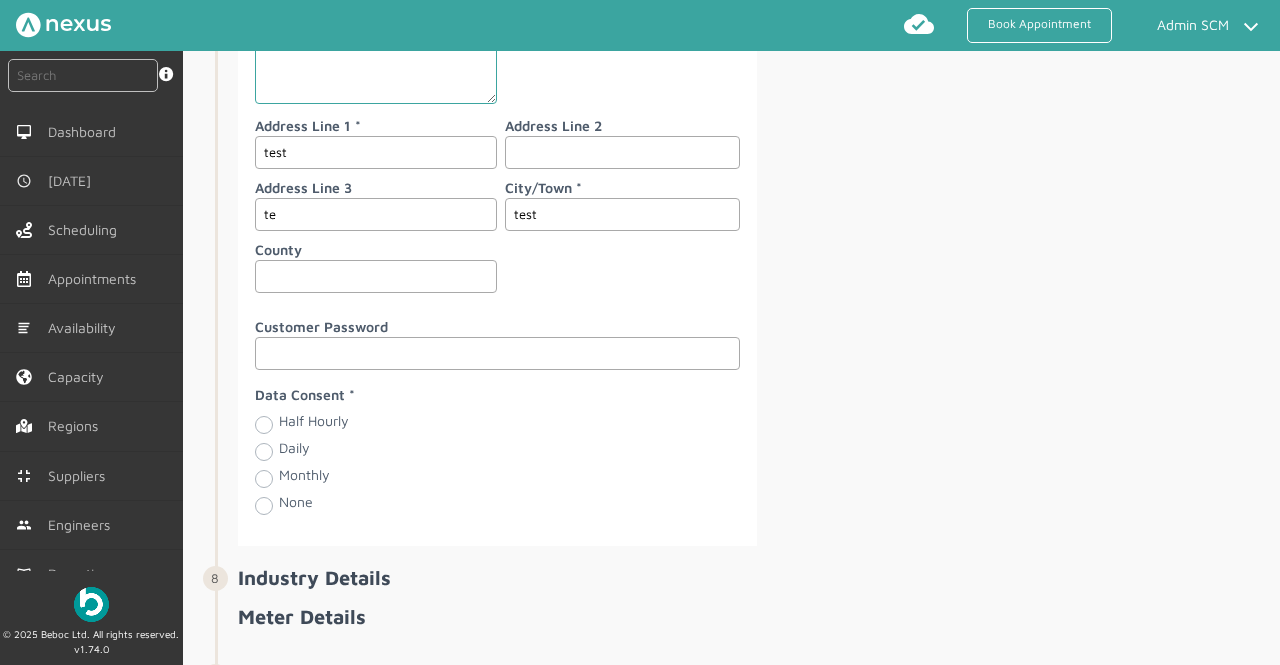 scroll, scrollTop: 2792, scrollLeft: 0, axis: vertical 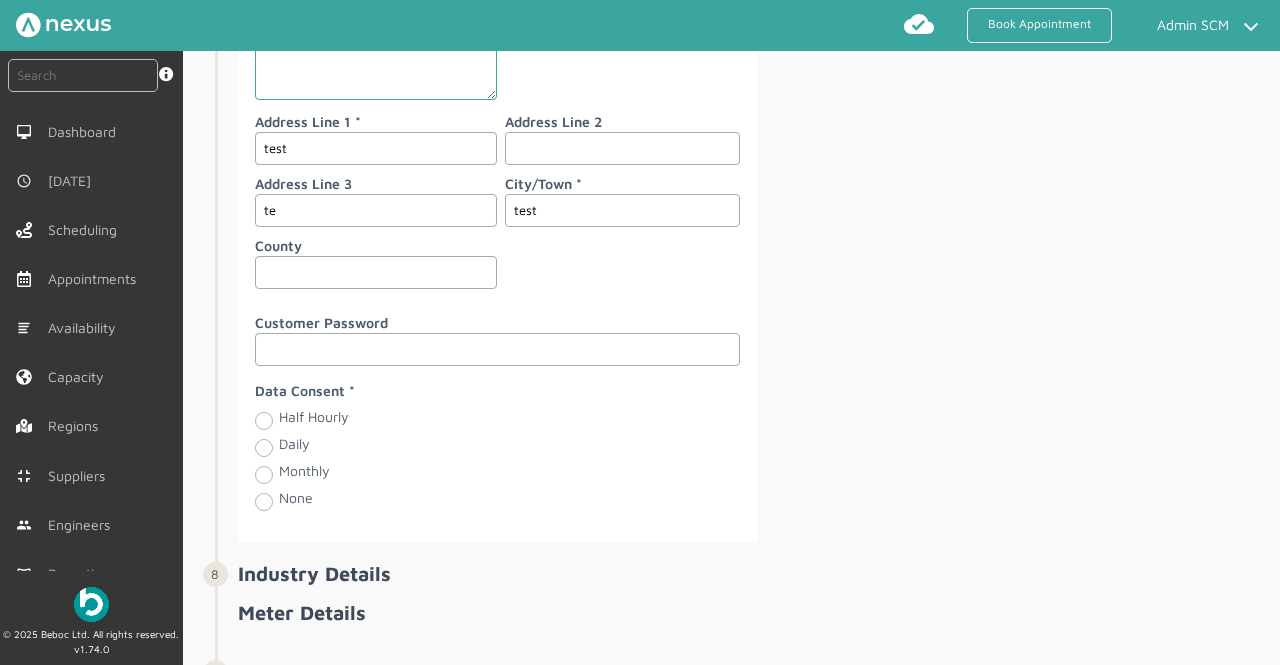 type on "test" 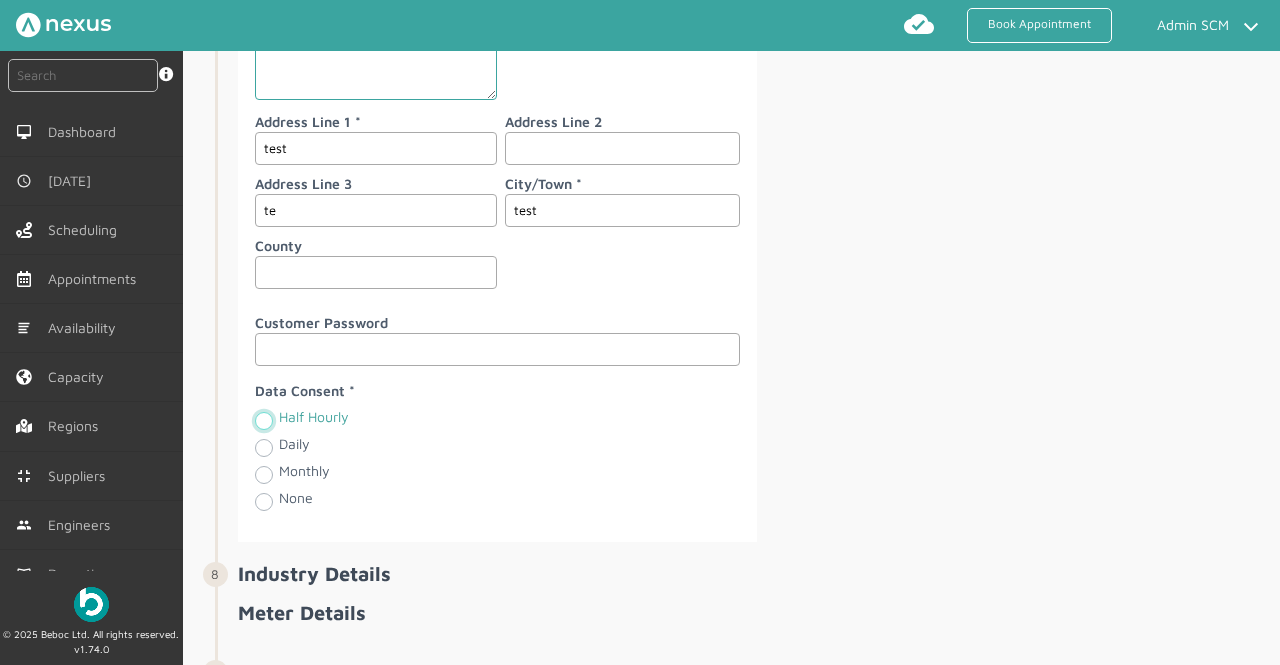 click on "Half Hourly" at bounding box center [263, 419] 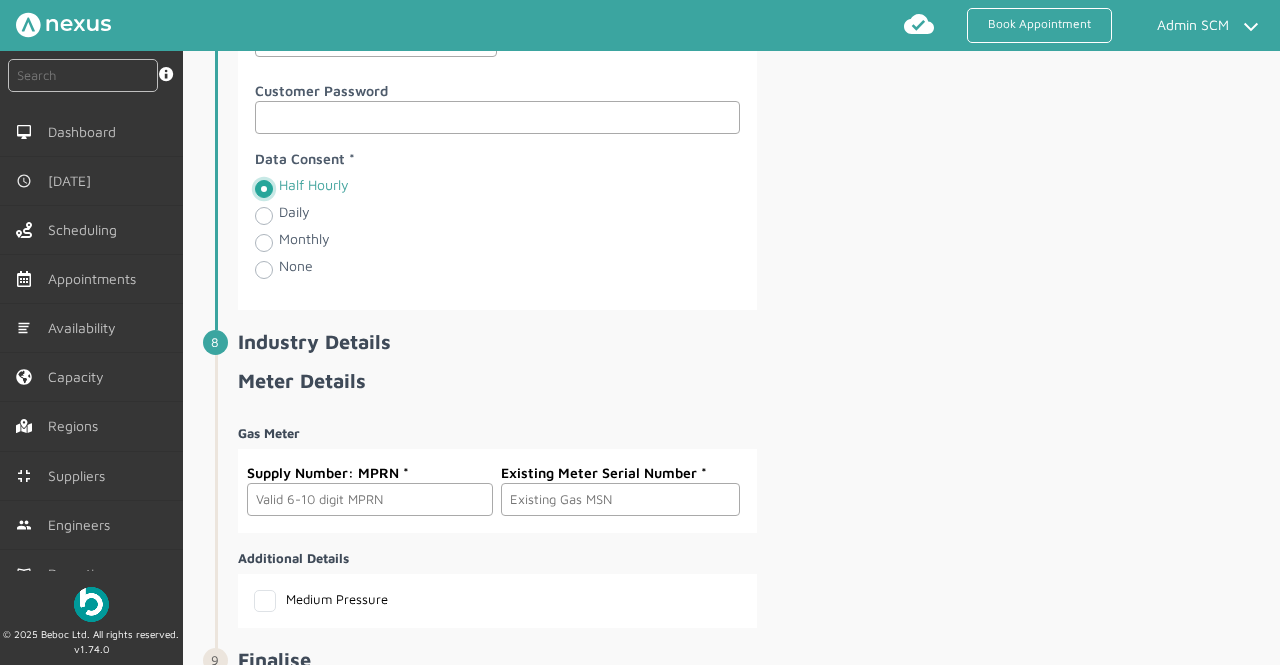 scroll, scrollTop: 3034, scrollLeft: 0, axis: vertical 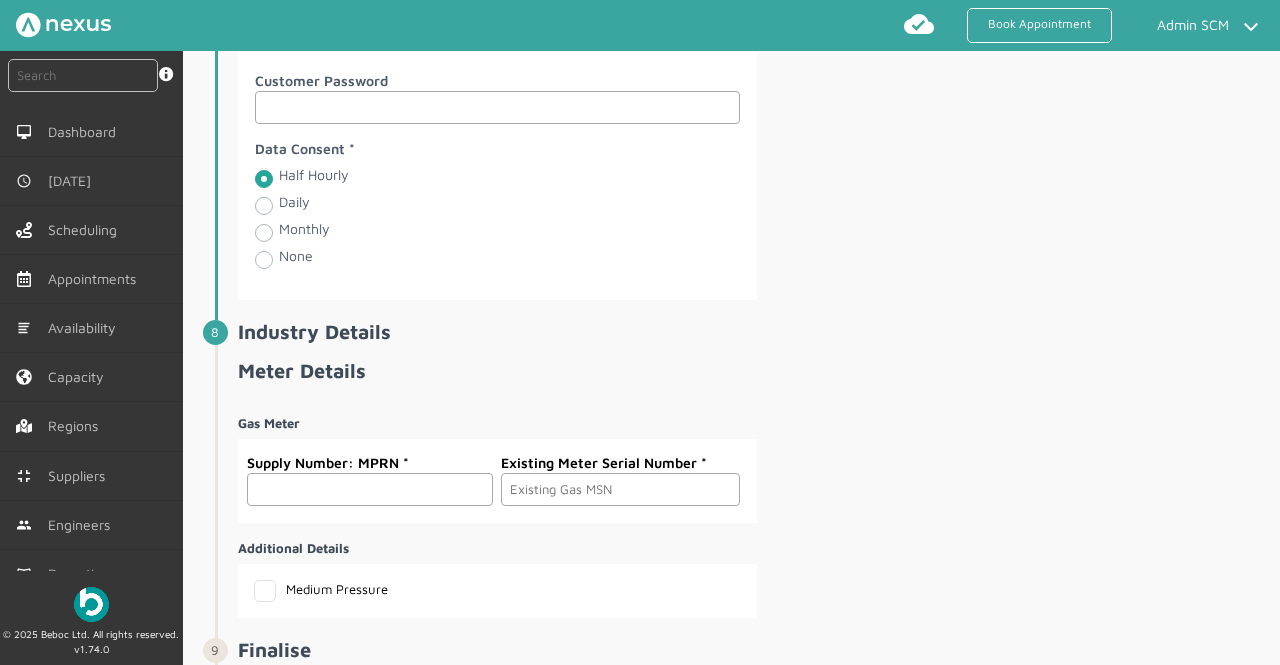 click 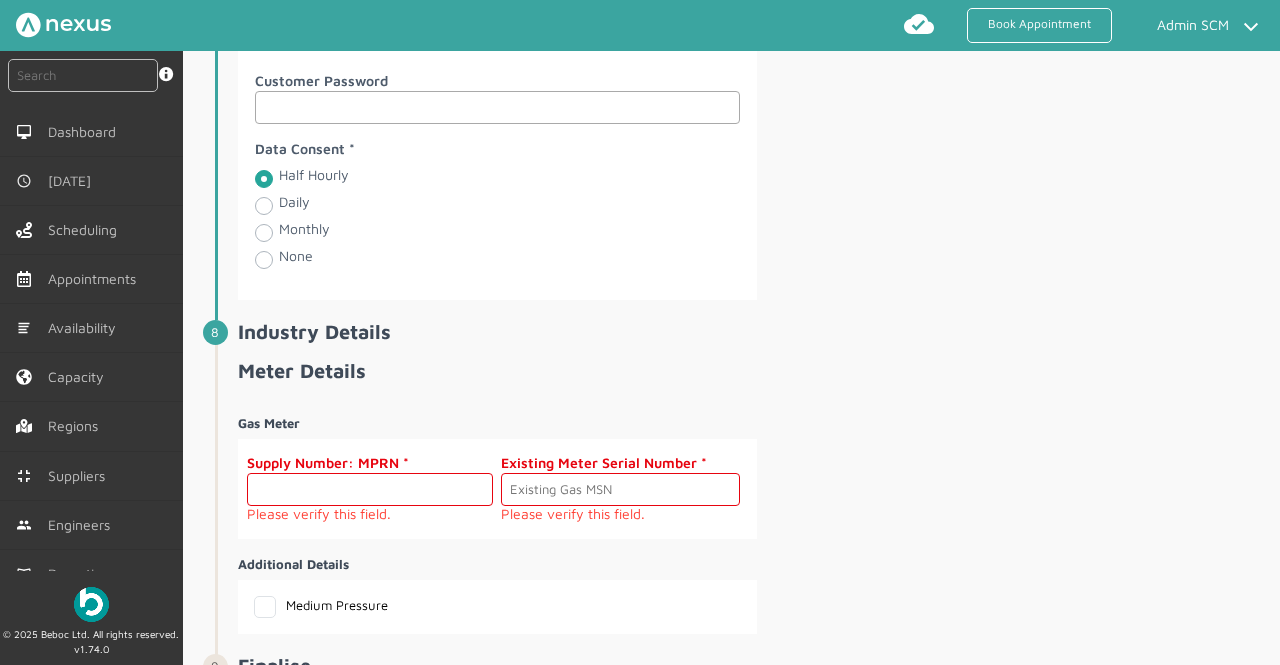 paste on "4350025856" 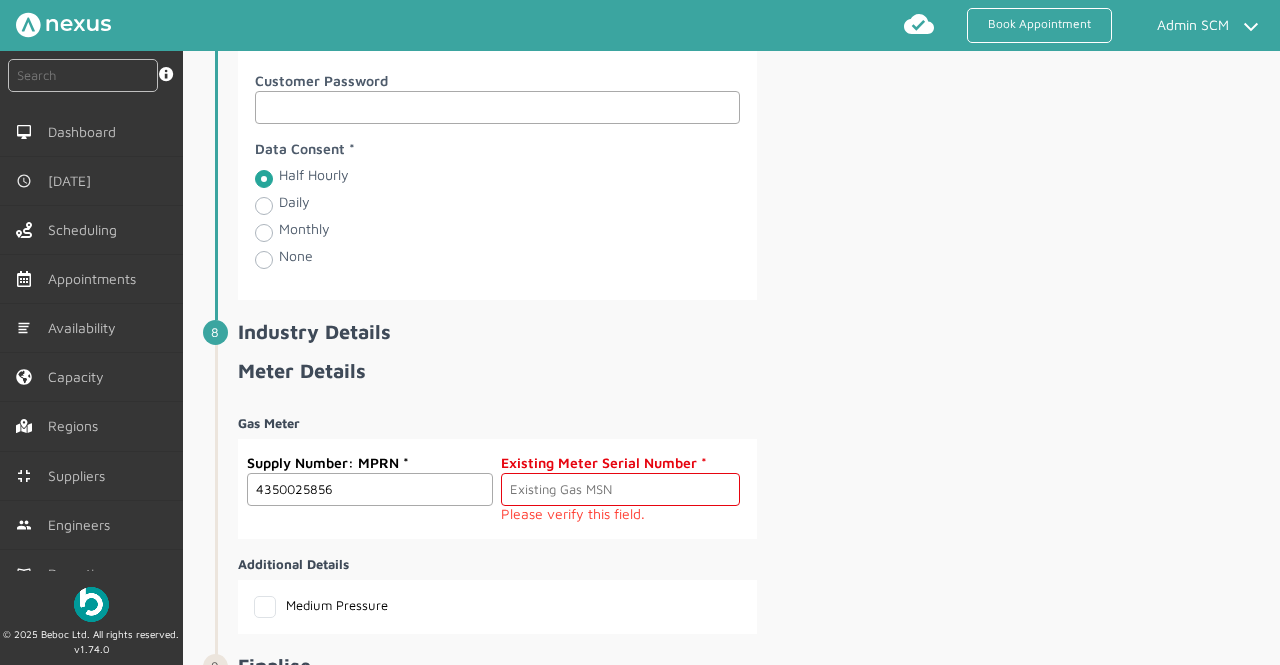 type on "4350025856" 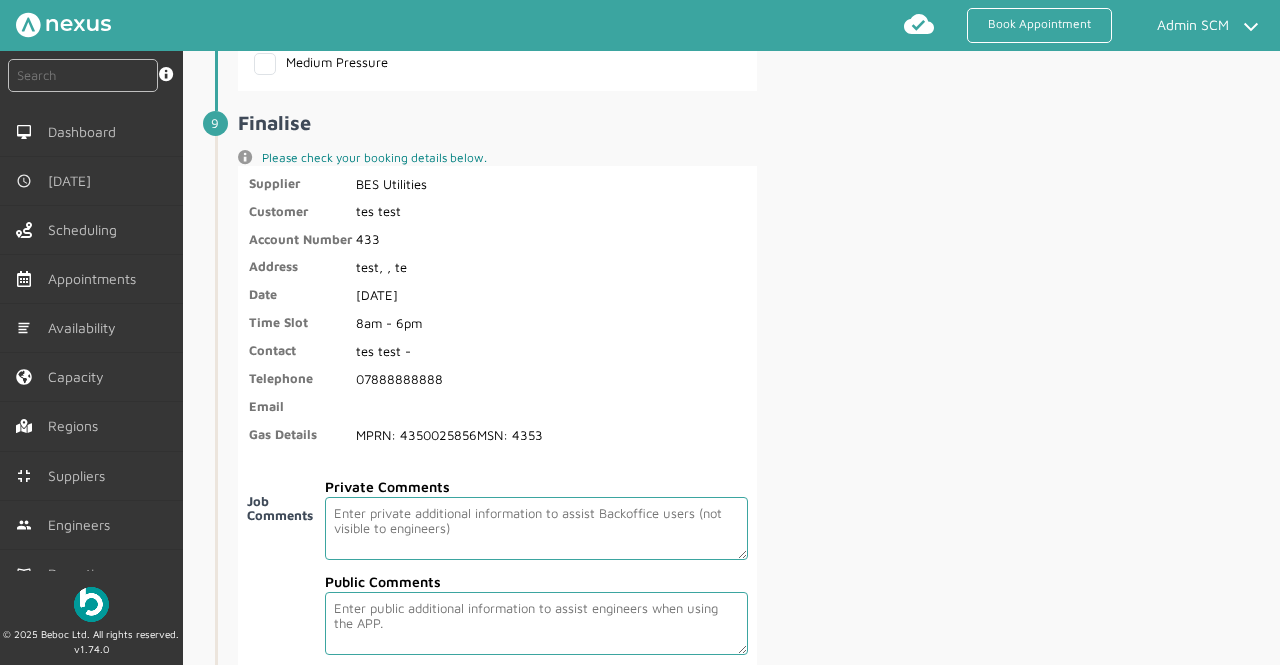 scroll, scrollTop: 3789, scrollLeft: 0, axis: vertical 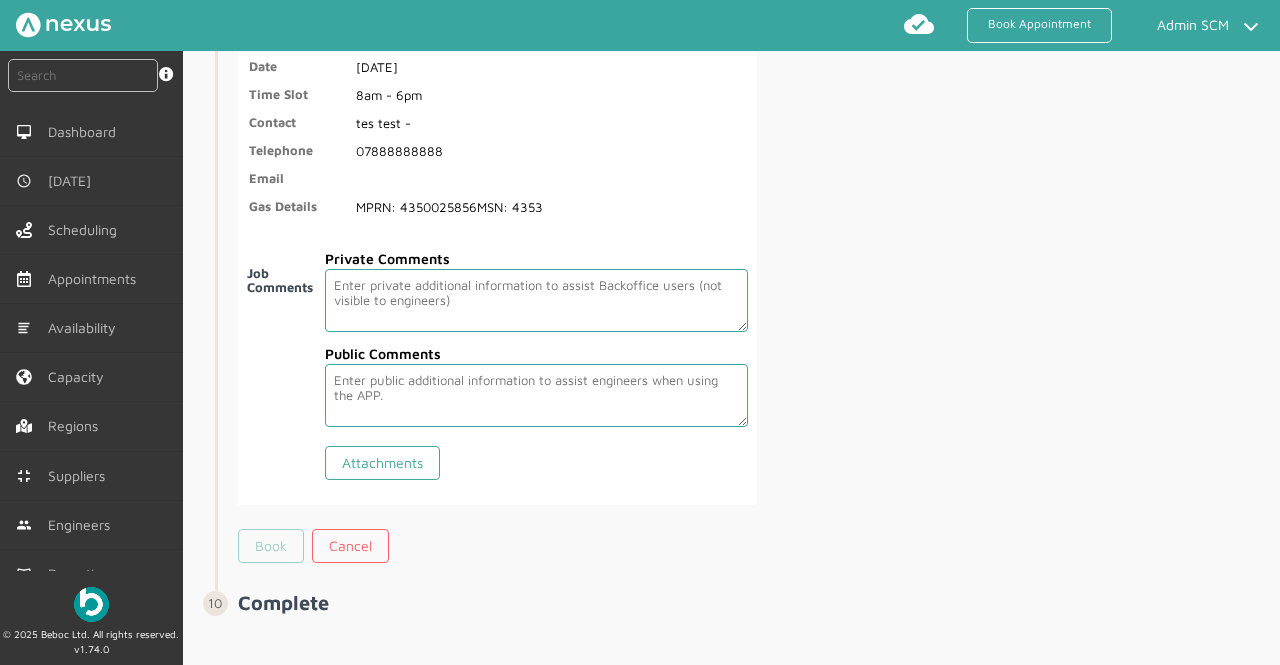 type on "4353" 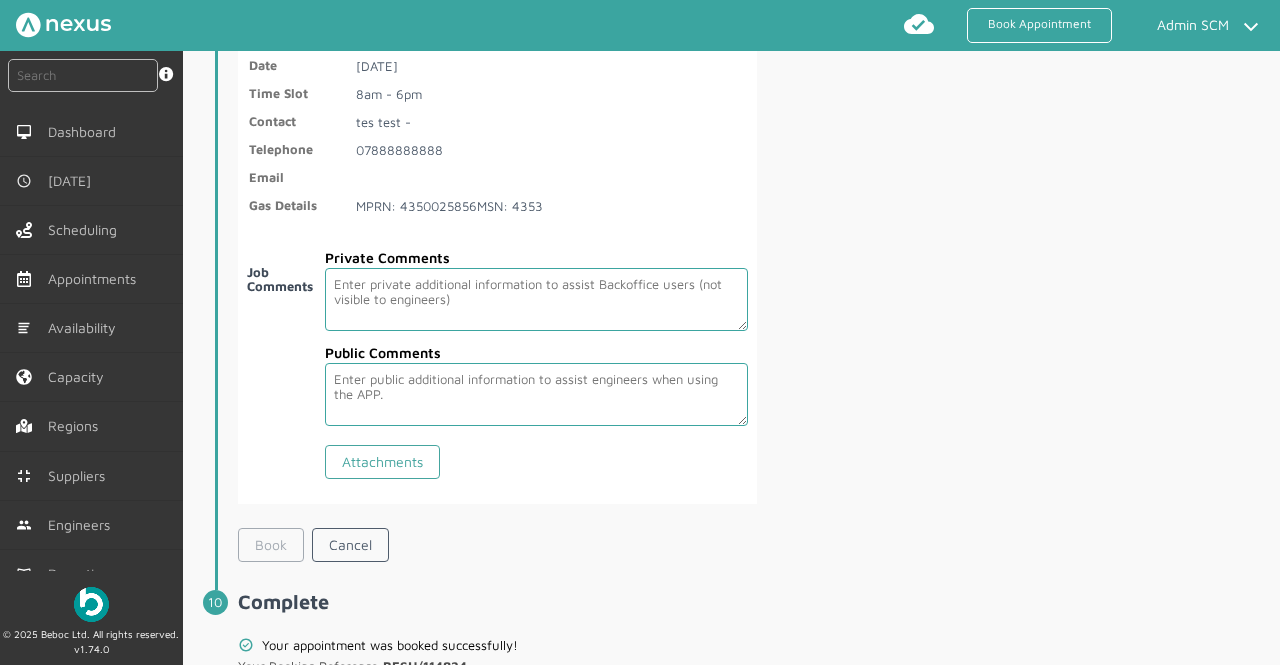scroll, scrollTop: 3884, scrollLeft: 0, axis: vertical 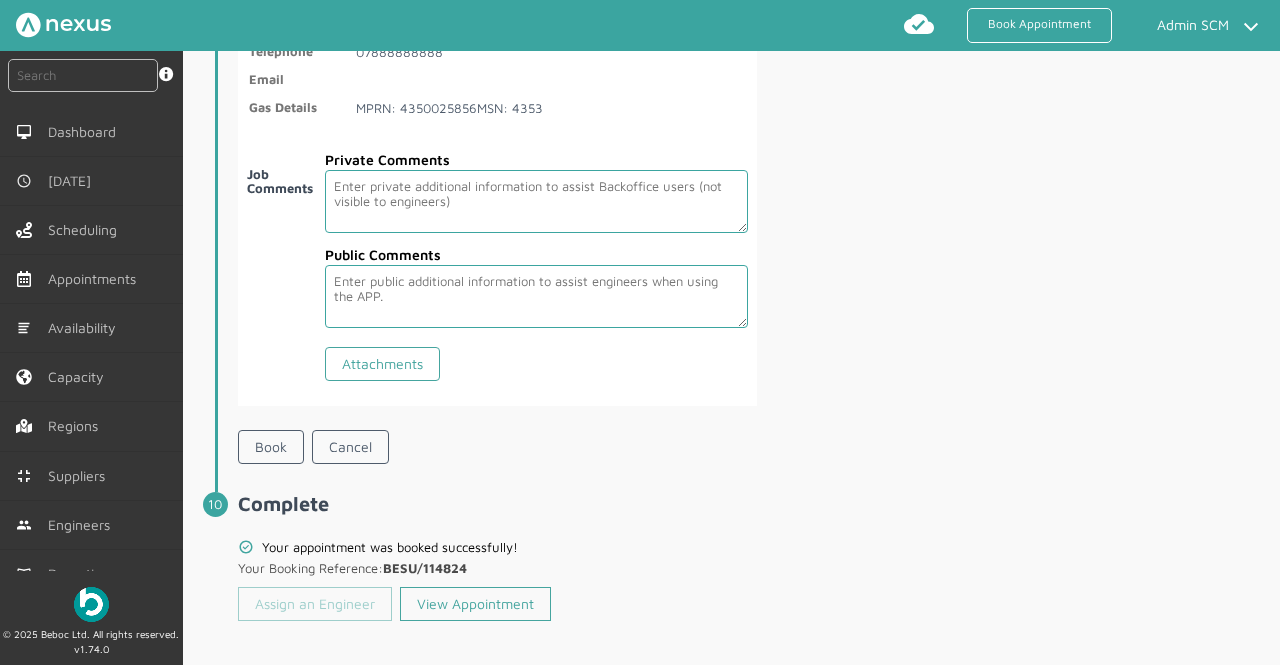 click on "Assign an Engineer" 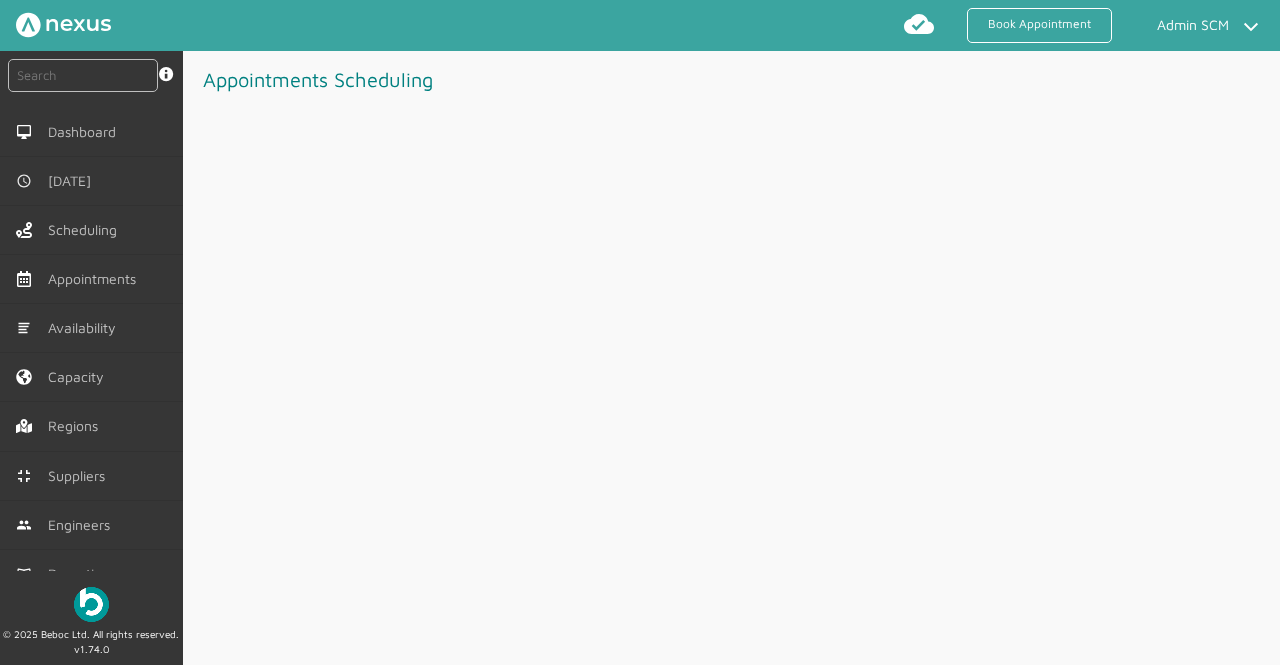 scroll, scrollTop: 0, scrollLeft: 0, axis: both 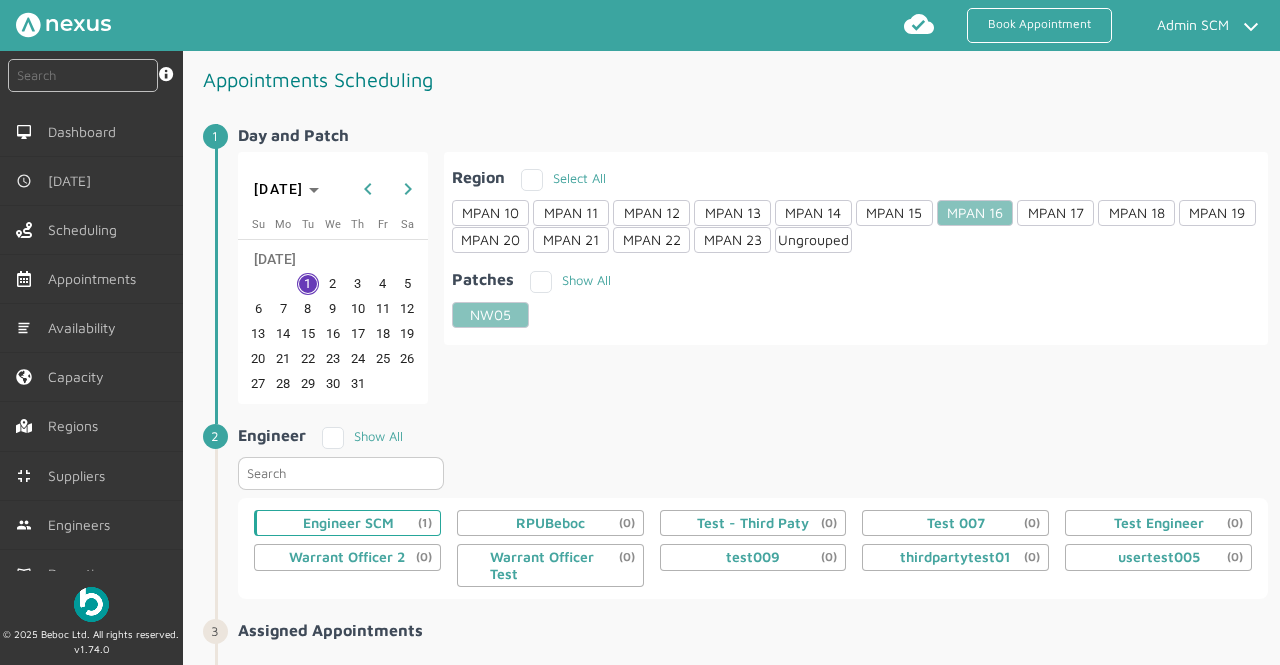 click on "(1)" 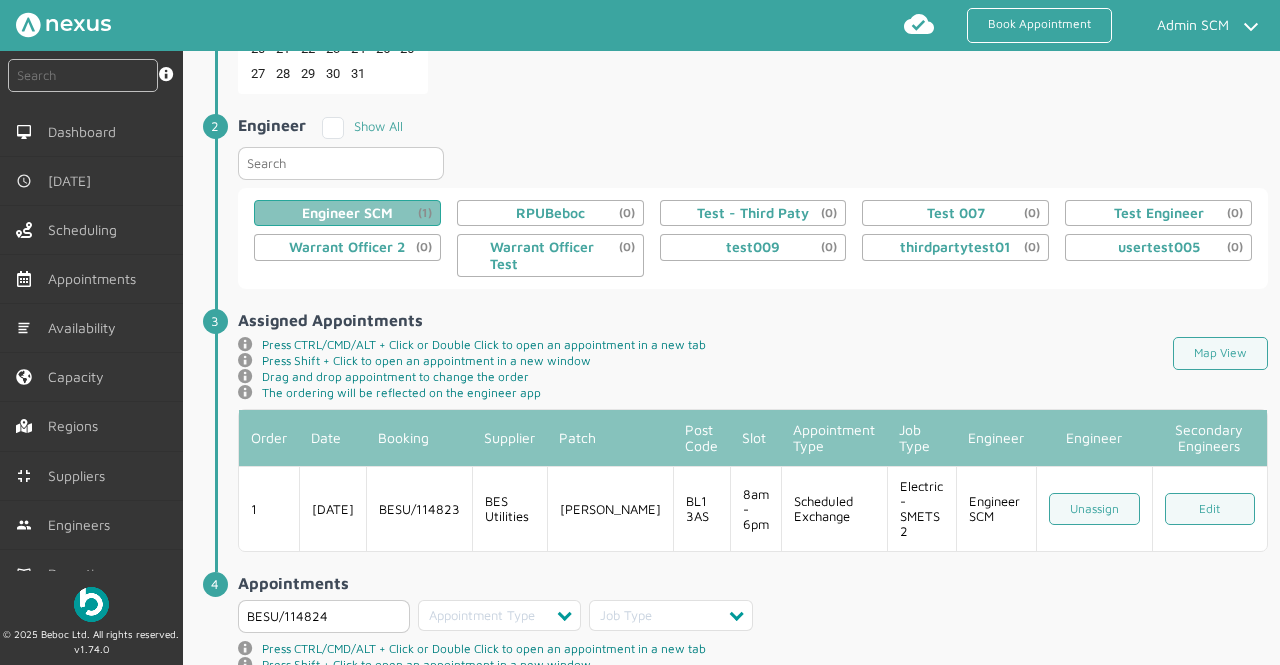 scroll, scrollTop: 472, scrollLeft: 0, axis: vertical 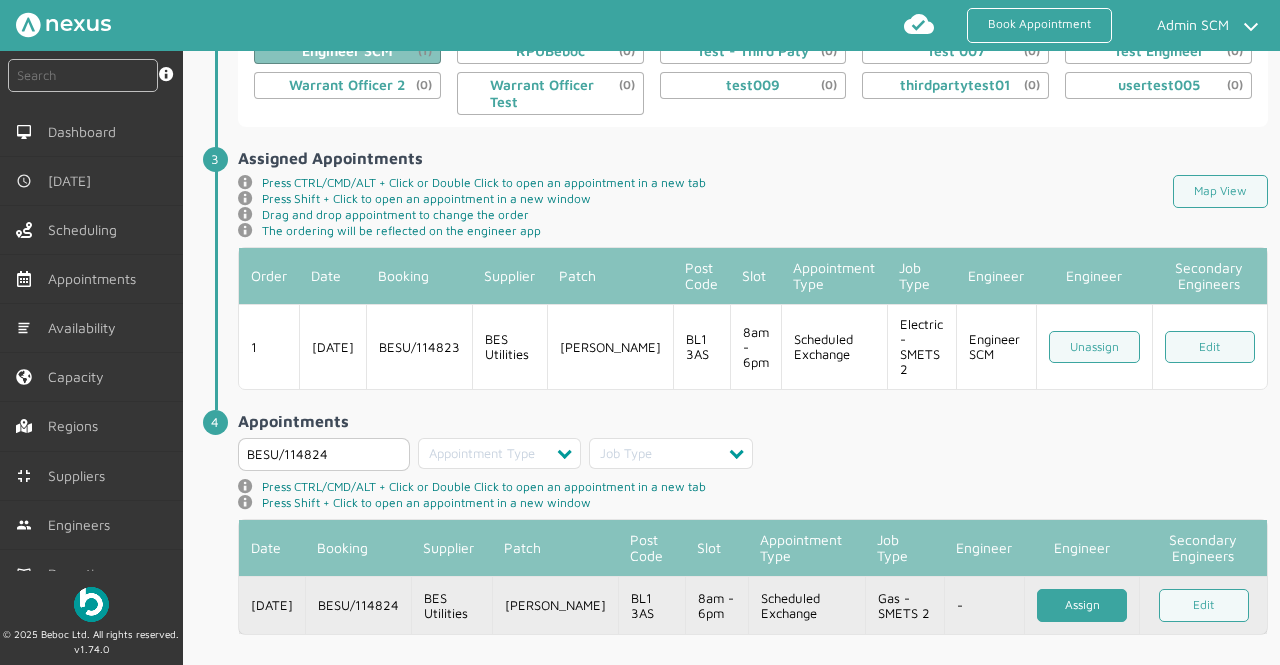 click on "Assign" 